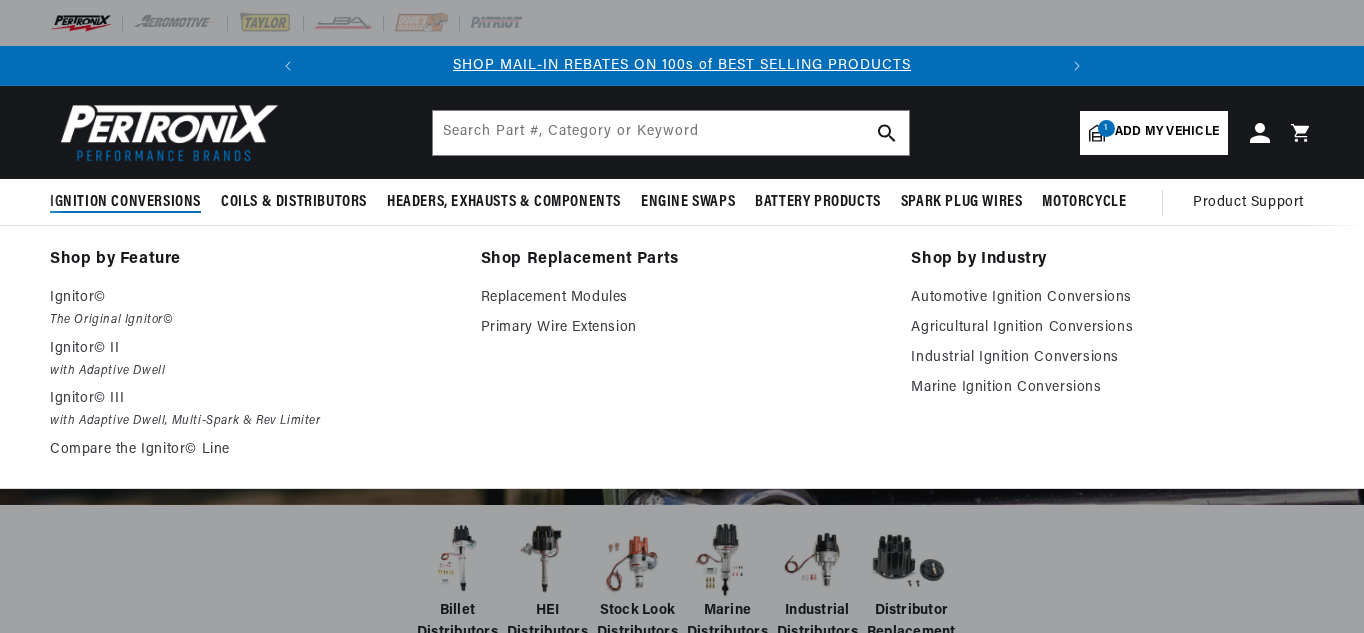 scroll, scrollTop: 0, scrollLeft: 0, axis: both 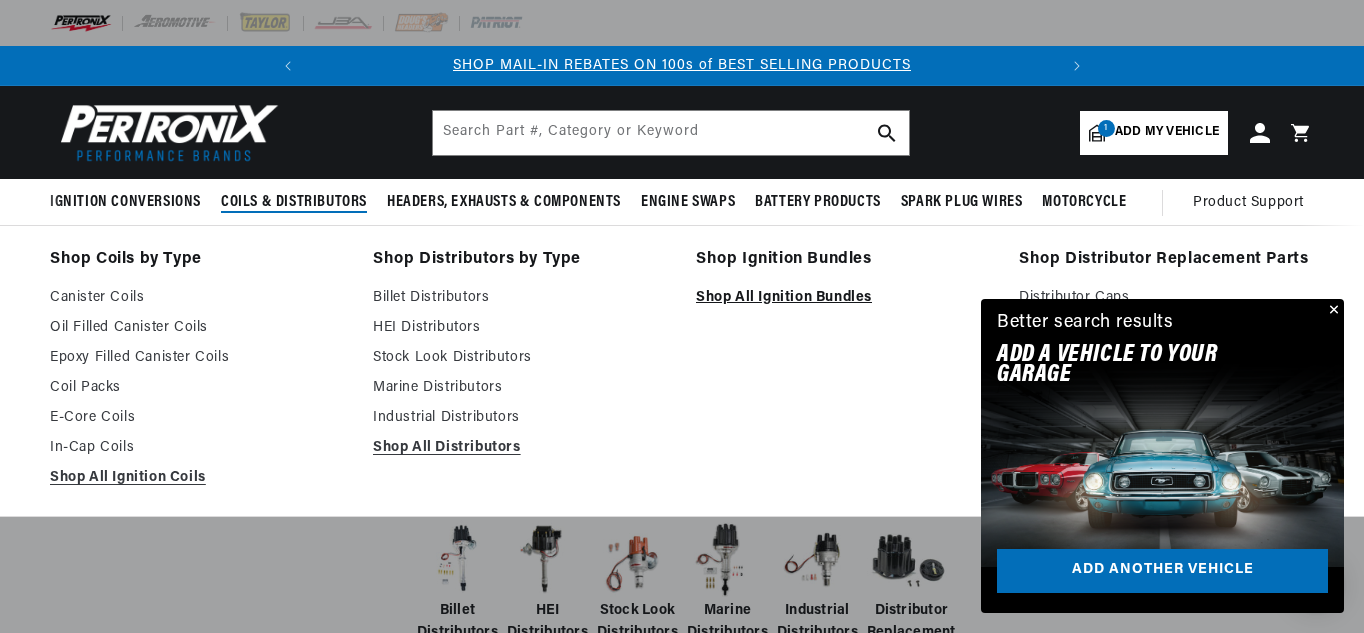 click on "Shop All Ignition Bundles" at bounding box center [843, 298] 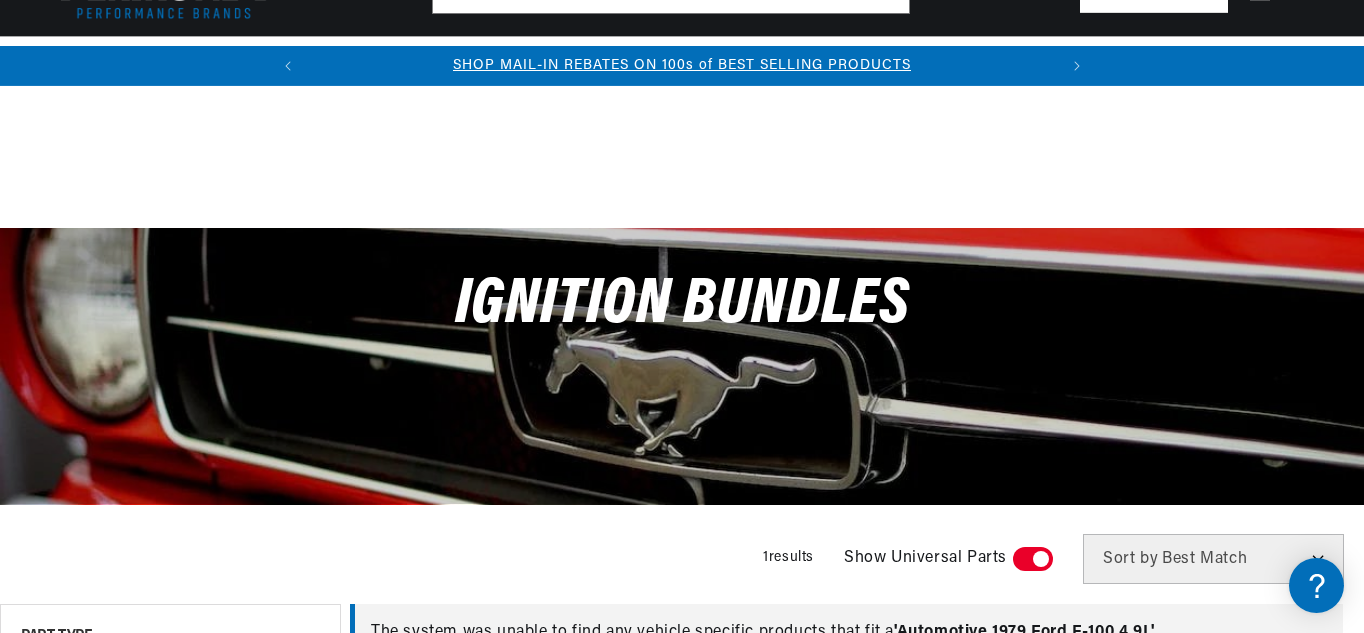 scroll, scrollTop: 416, scrollLeft: 0, axis: vertical 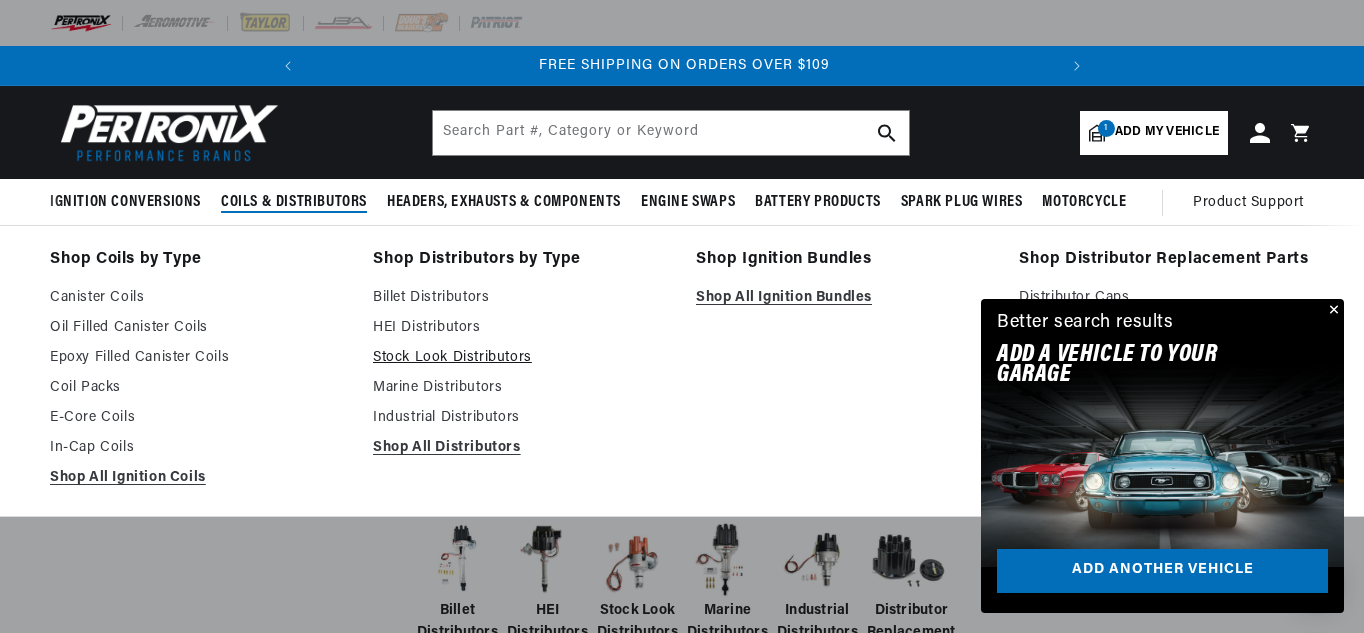click on "Stock Look Distributors" at bounding box center (520, 358) 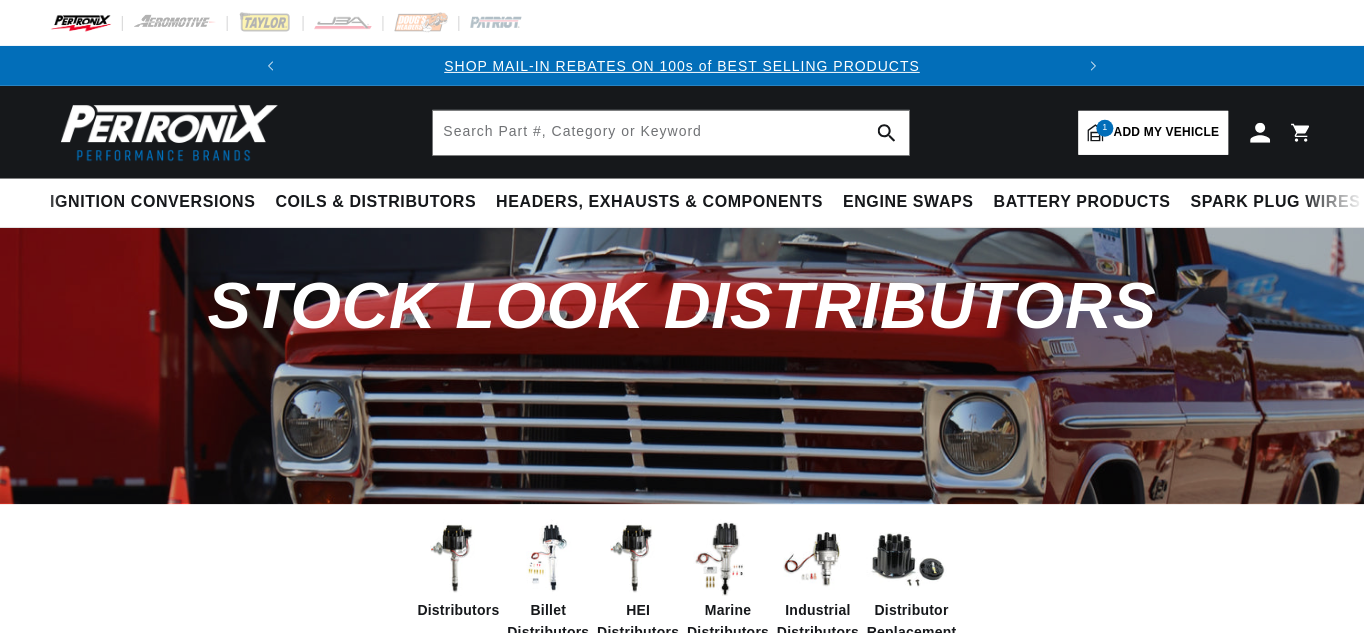 scroll, scrollTop: 0, scrollLeft: 0, axis: both 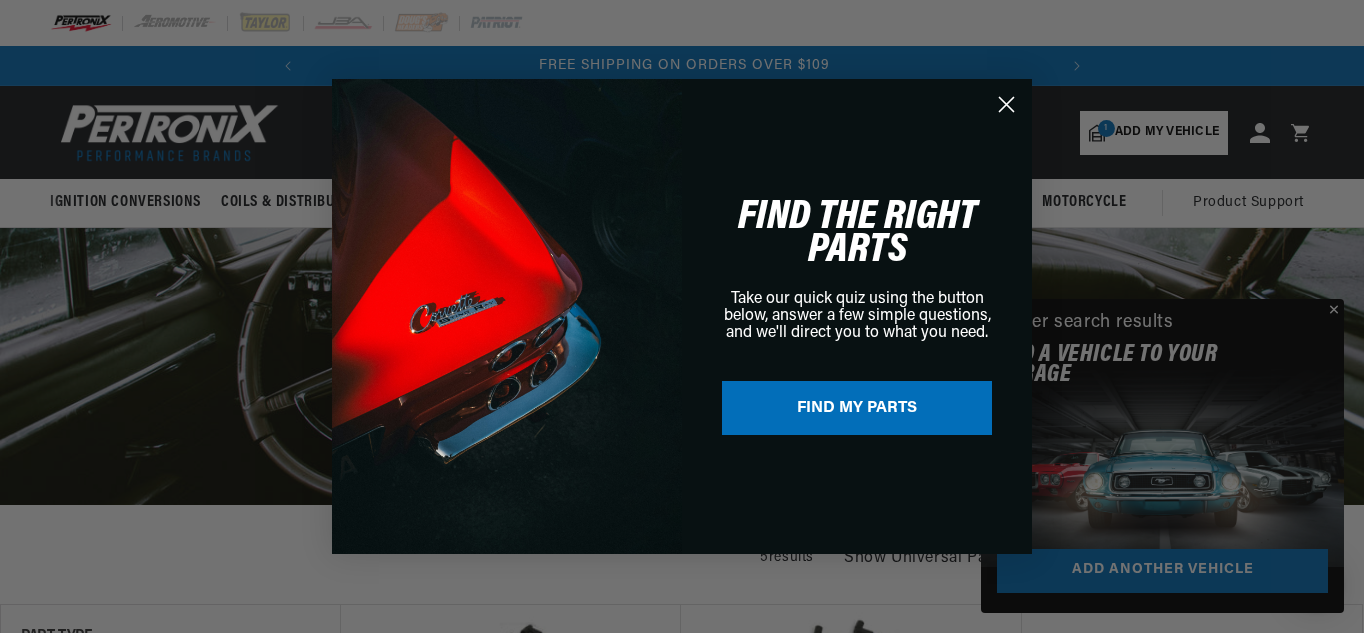click on "Close dialog FIND THE RIGHT PARTS Take our quick quiz using the button below, answer a few simple questions, and we'll direct you to what you need. FIND MY PARTS Submit" at bounding box center [682, 316] 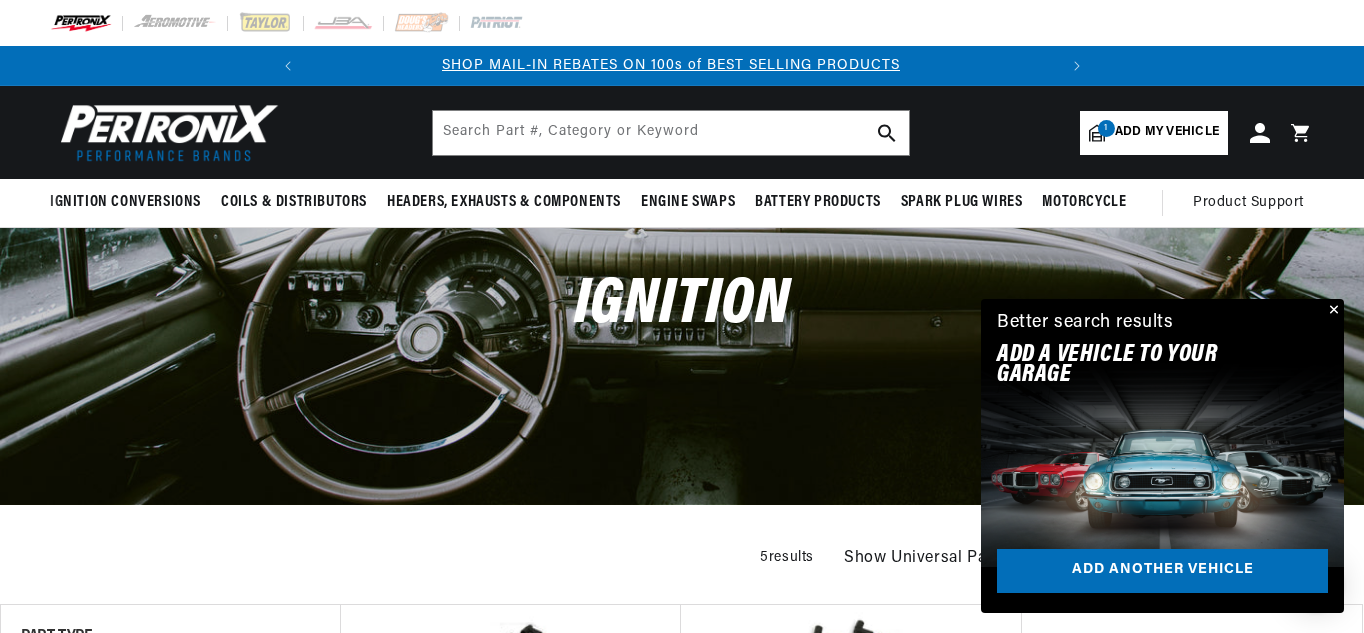 scroll, scrollTop: 0, scrollLeft: 0, axis: both 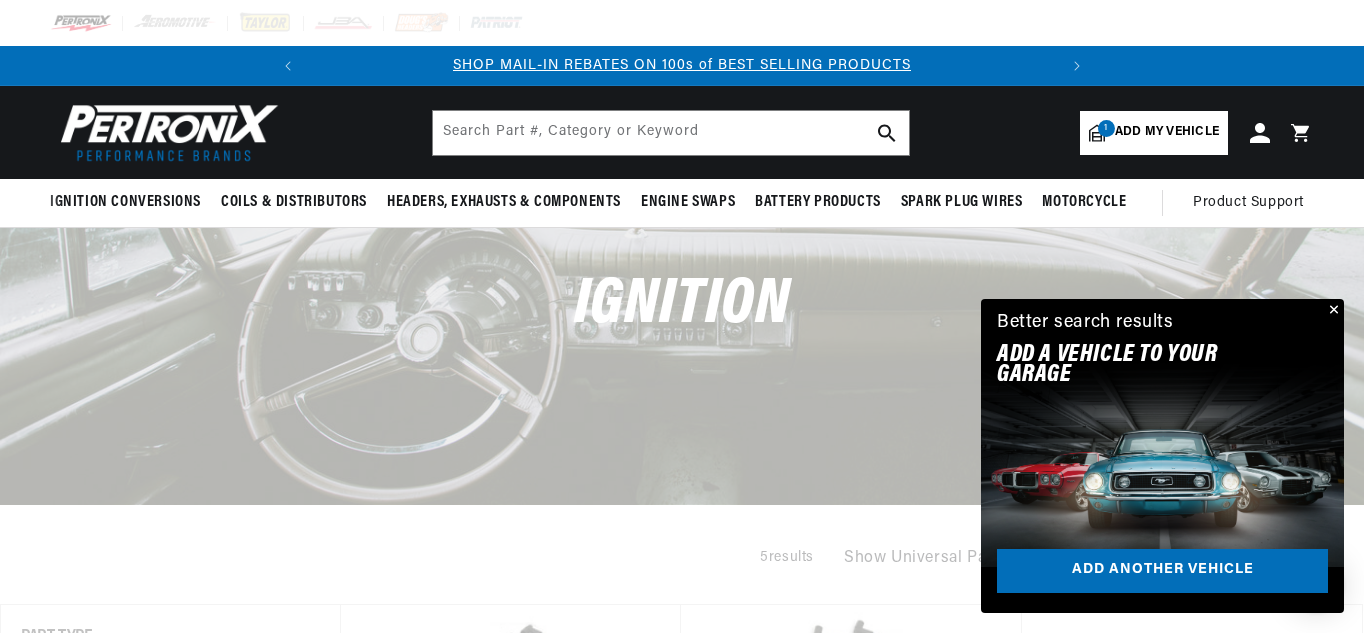 click on "Add my vehicle" at bounding box center [1167, 132] 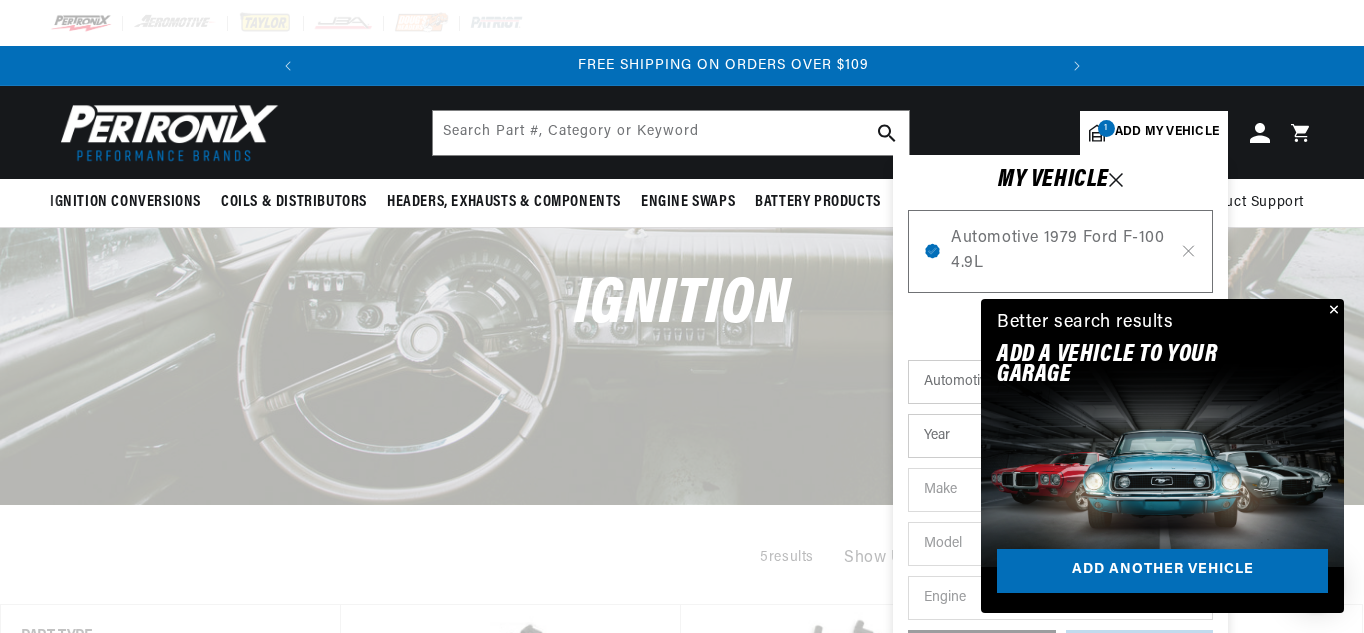 scroll, scrollTop: 0, scrollLeft: 747, axis: horizontal 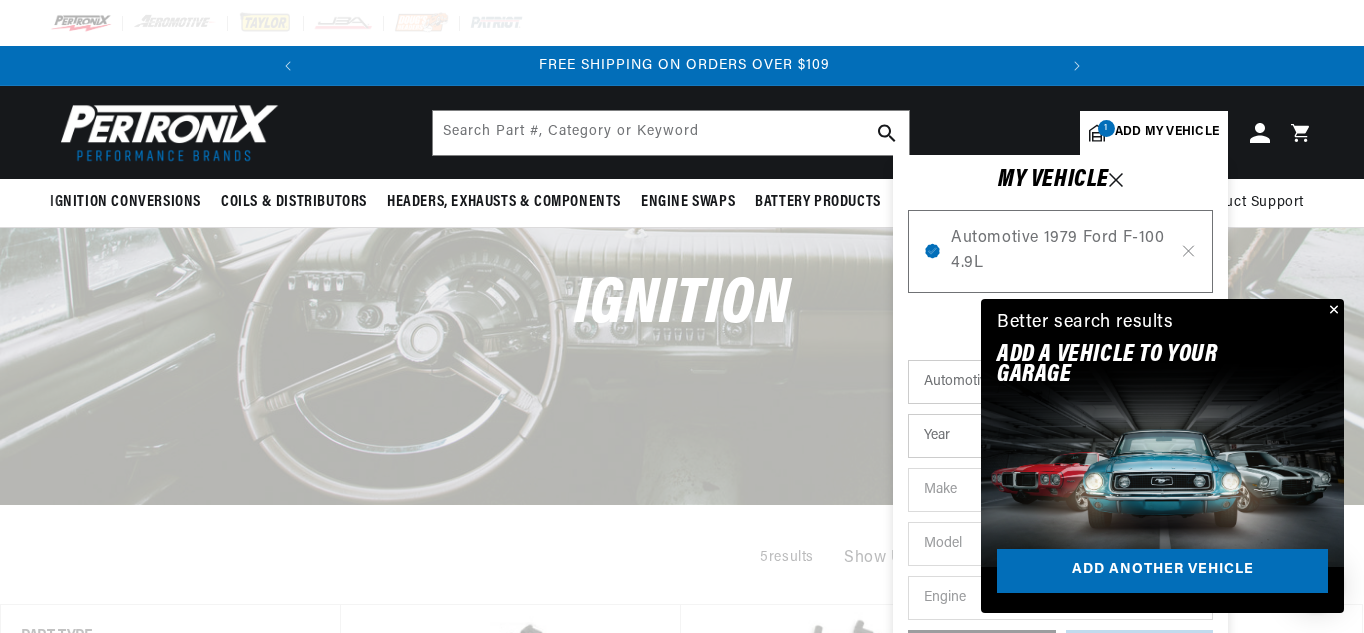 click on "Automotive 1979 Ford F-100 4.9L" at bounding box center (1060, 251) 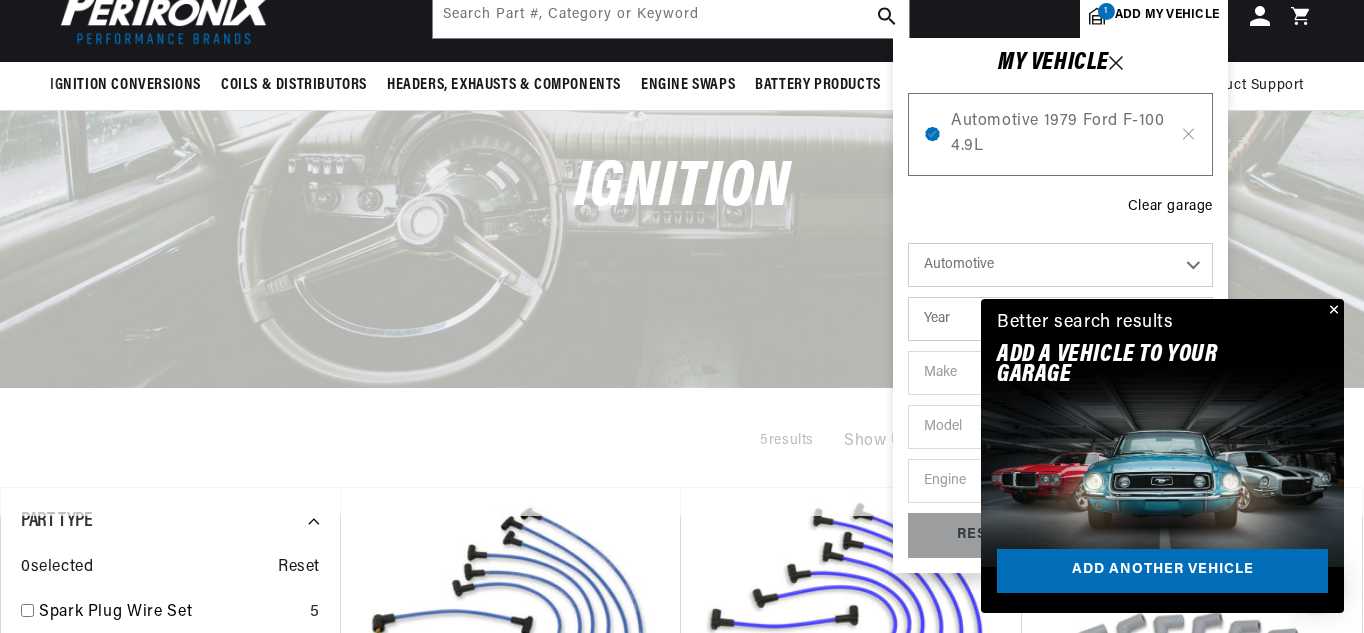 scroll, scrollTop: 120, scrollLeft: 0, axis: vertical 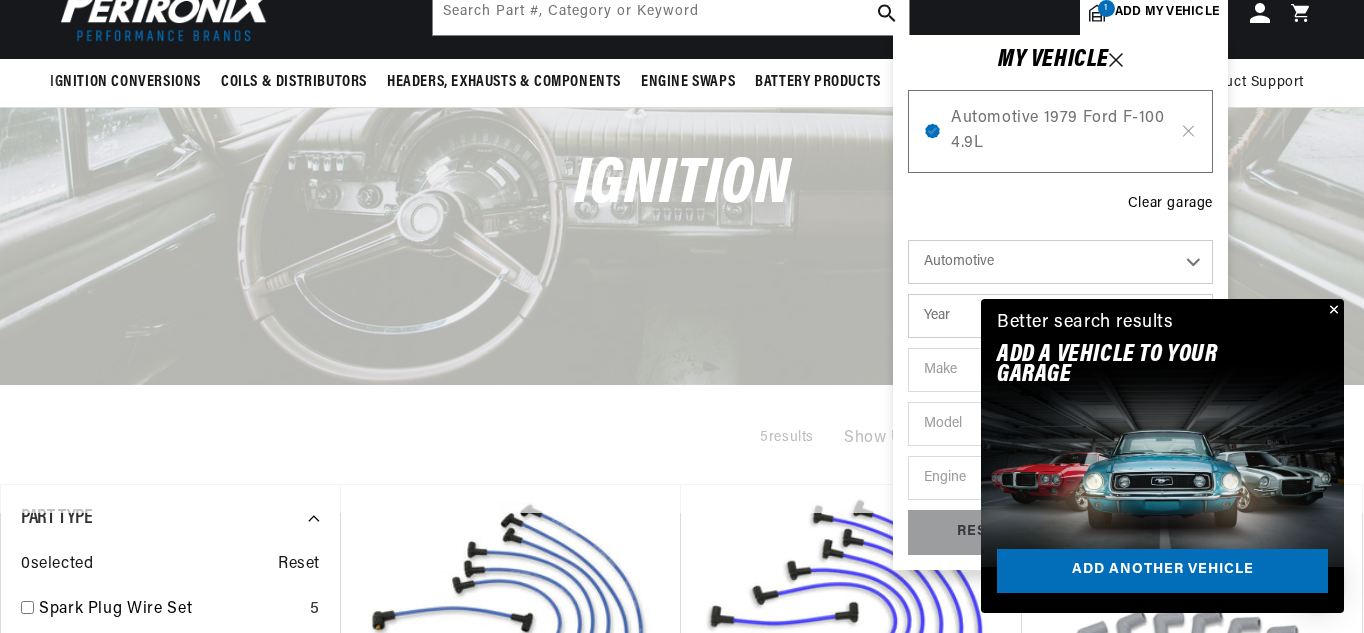 click at bounding box center [682, 196] 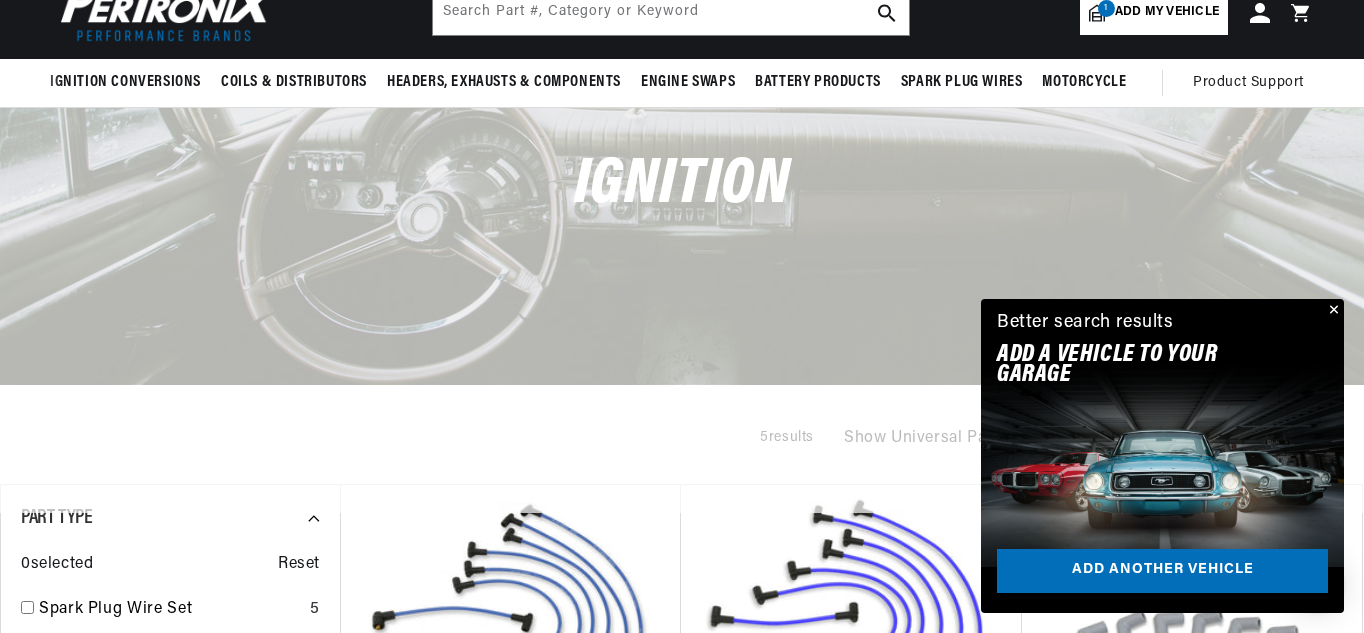 click at bounding box center (1332, 311) 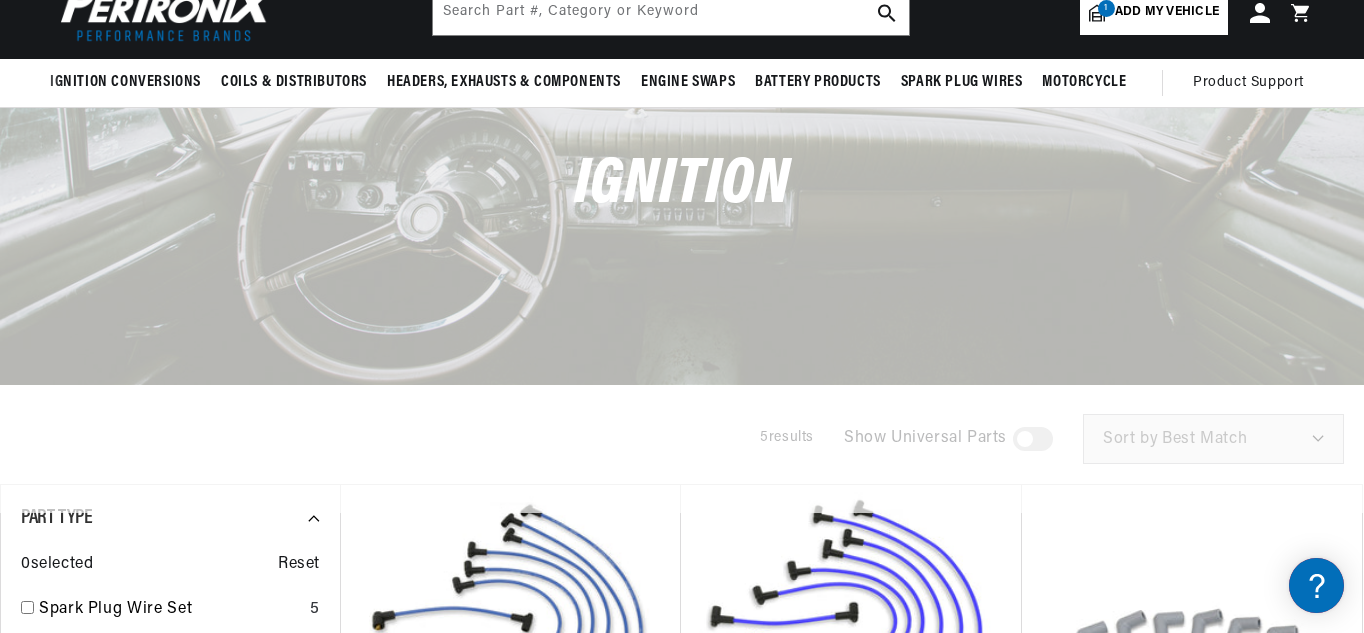 scroll, scrollTop: 0, scrollLeft: 0, axis: both 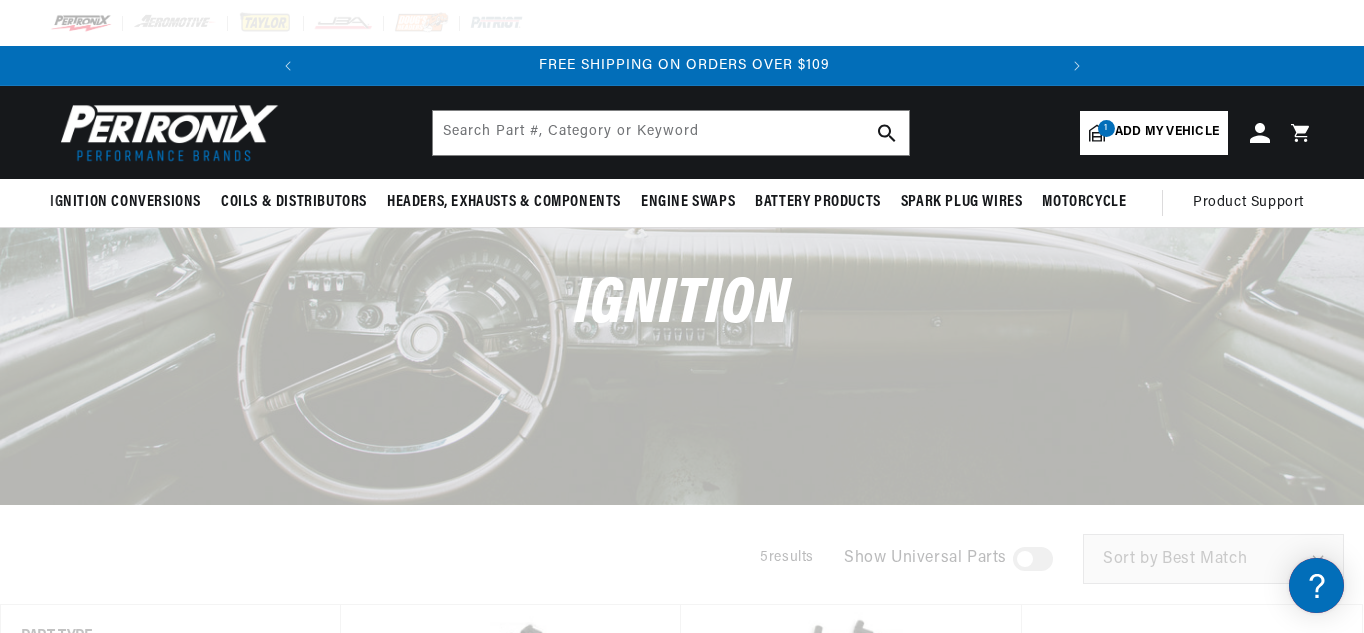 click on "Add my vehicle" at bounding box center (1167, 132) 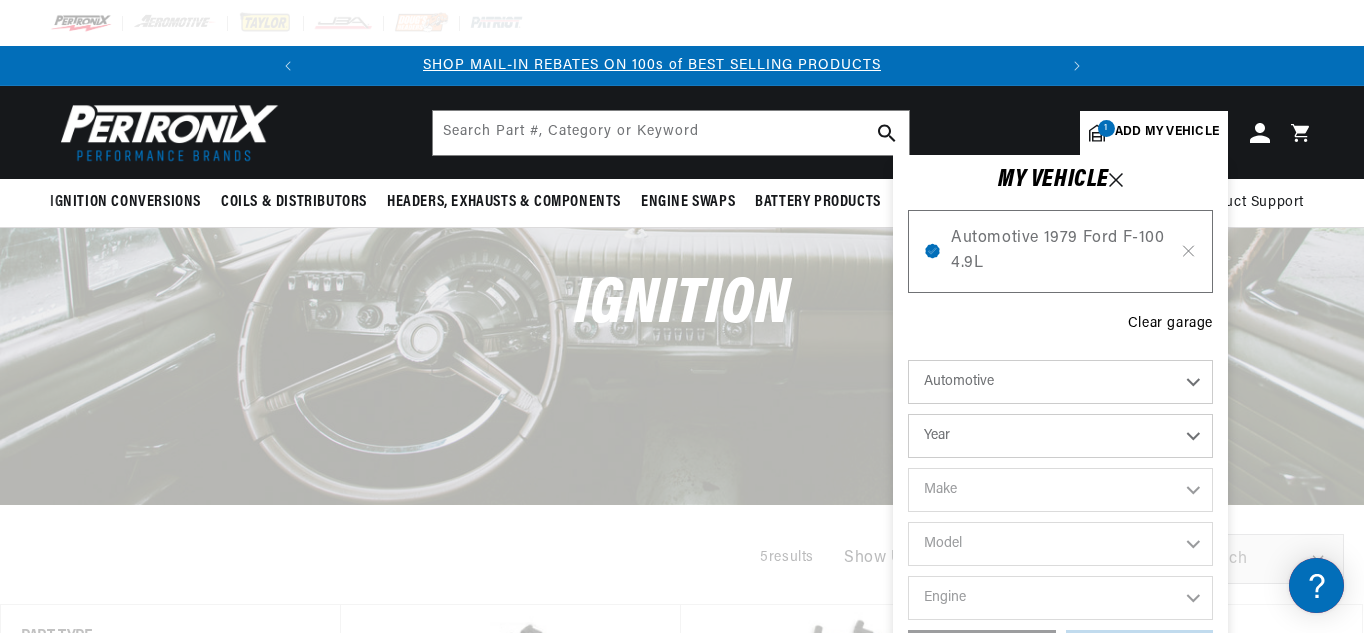 scroll, scrollTop: 0, scrollLeft: 0, axis: both 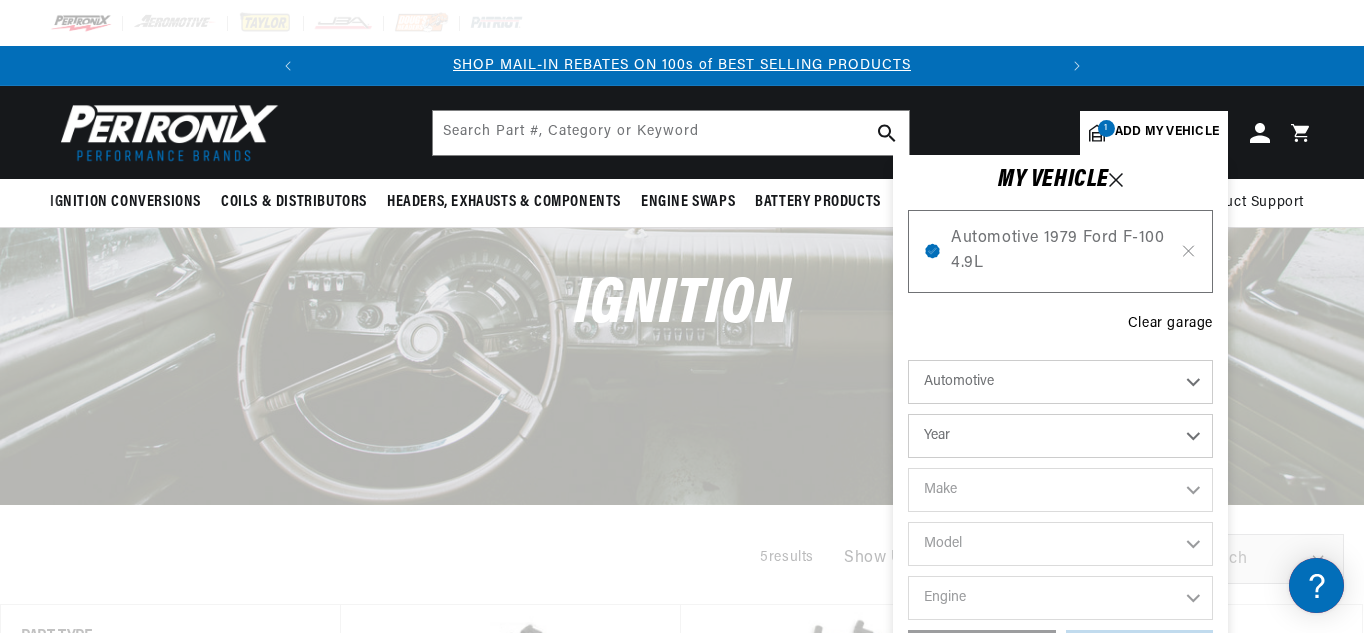 click 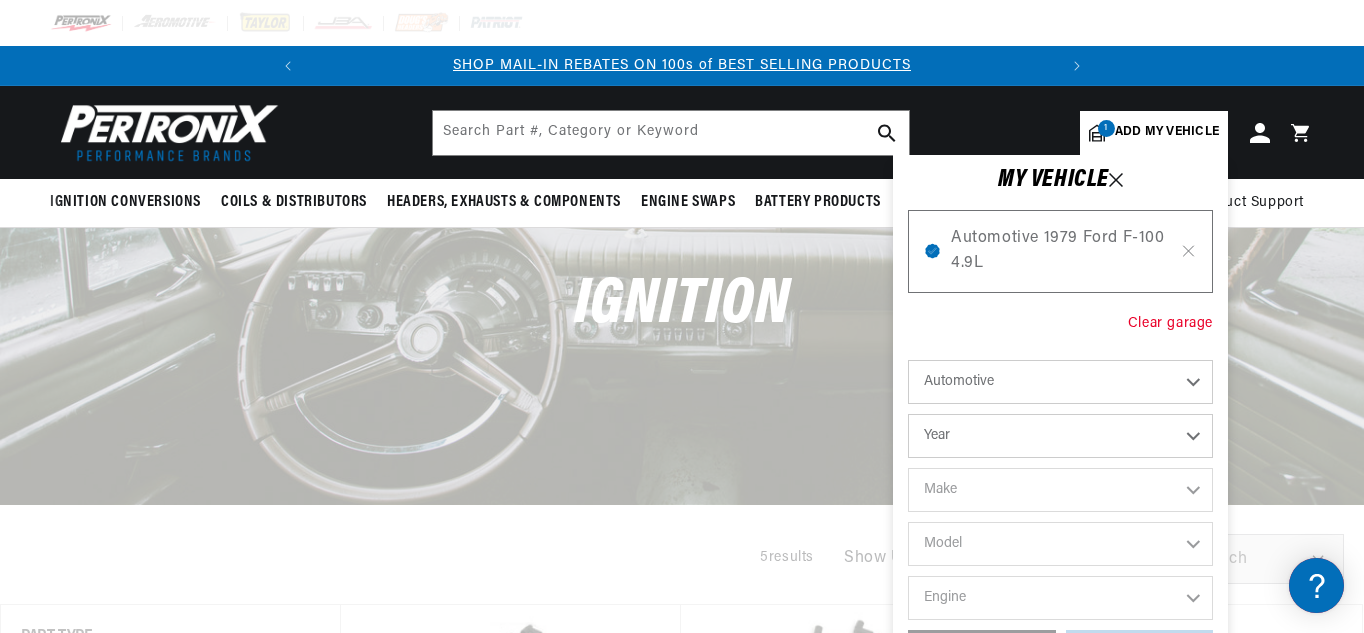 click on "Clear garage" at bounding box center [1170, 324] 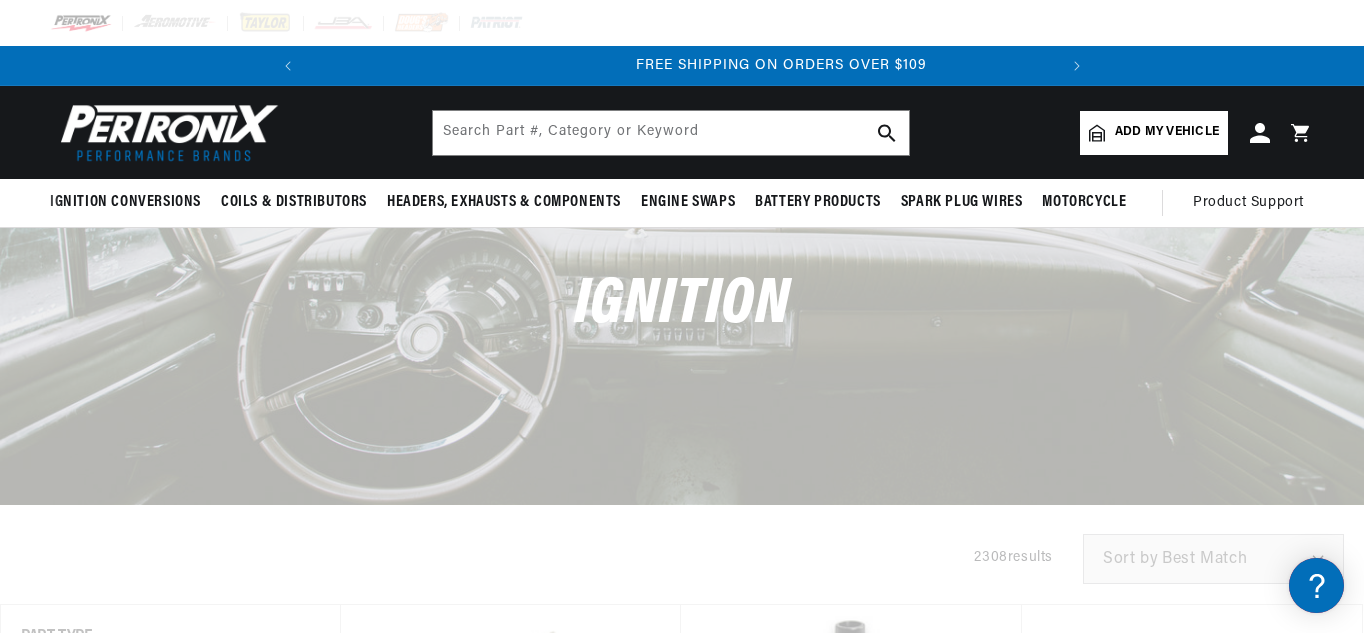 scroll, scrollTop: 0, scrollLeft: 747, axis: horizontal 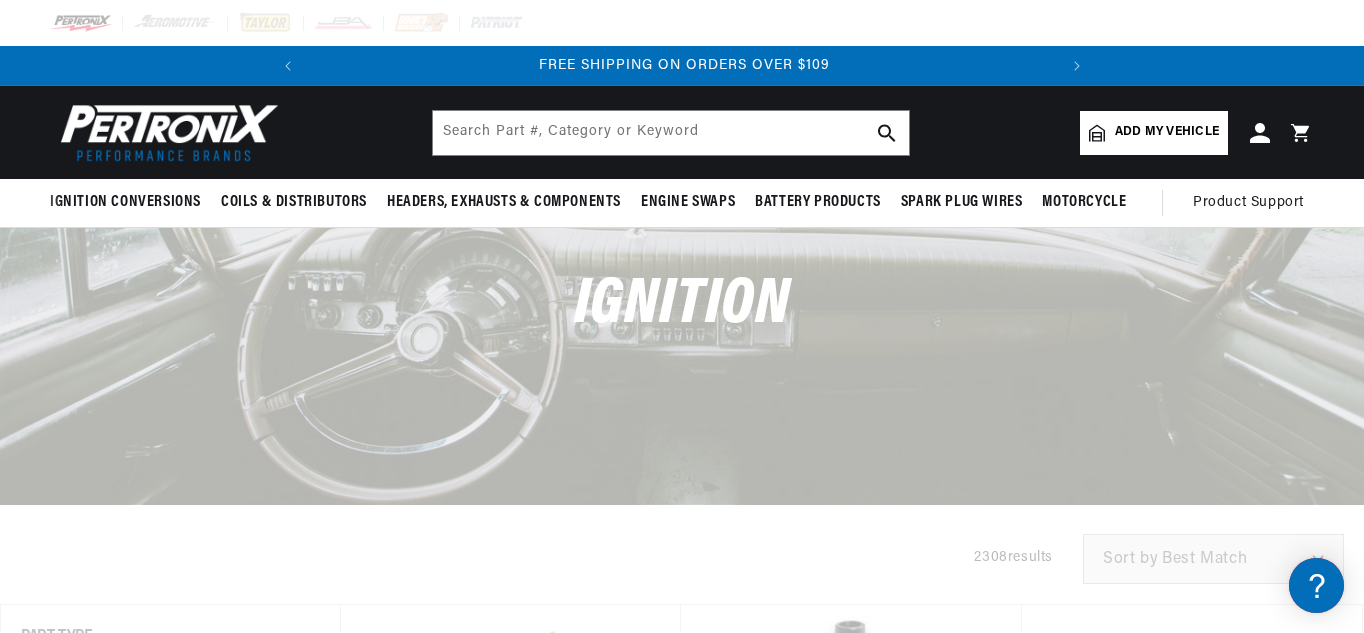 click on "Add my vehicle" at bounding box center (1167, 132) 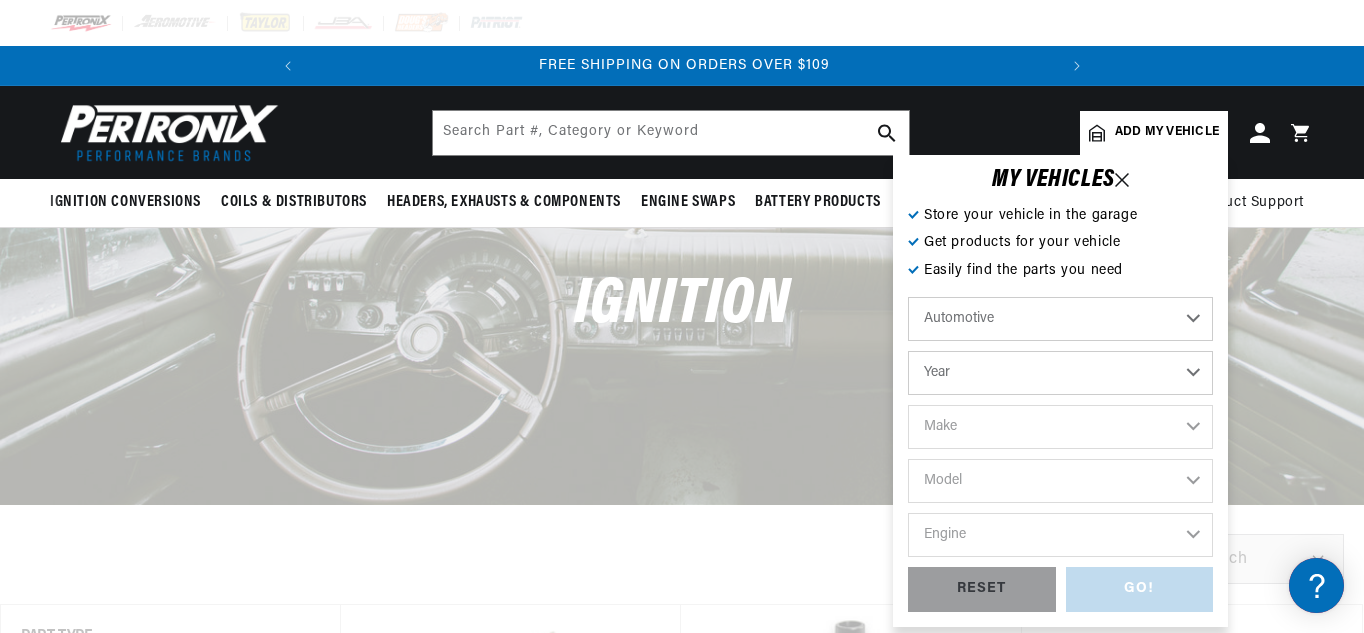 click on "Automotive
Agricultural
Industrial
Marine
Motorcycle" at bounding box center [1060, 319] 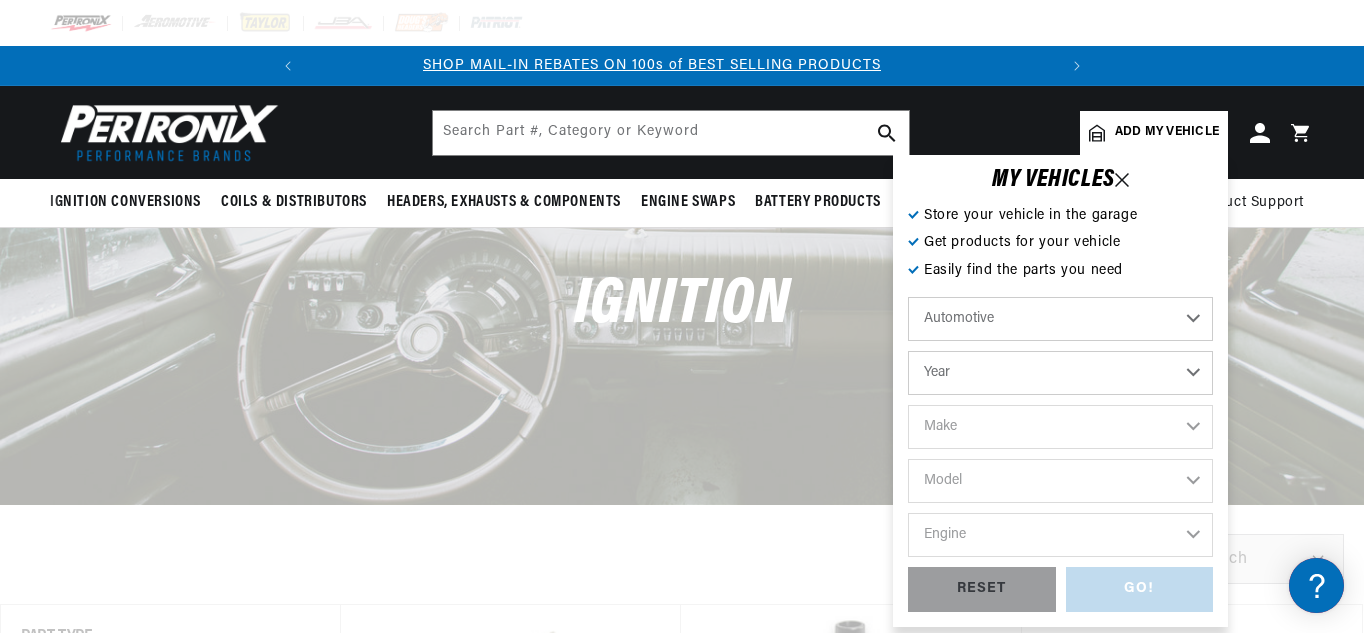 scroll, scrollTop: 0, scrollLeft: 0, axis: both 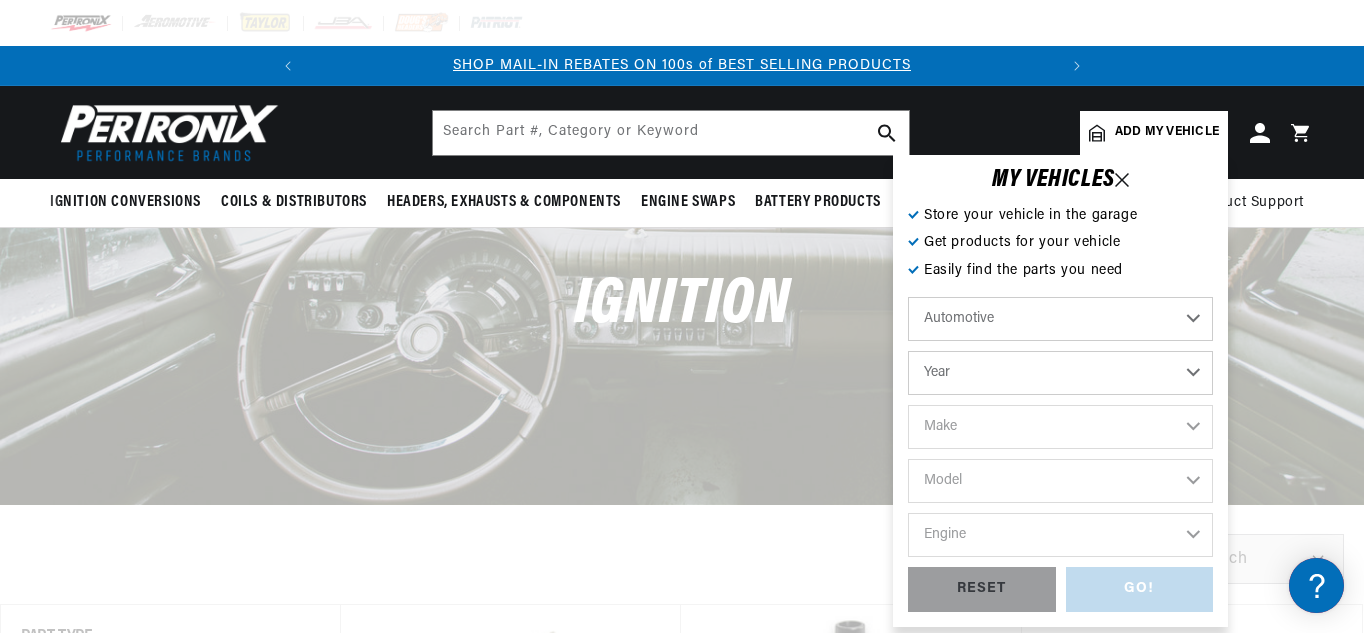 click on "Automotive
Agricultural
Industrial
Marine
Motorcycle" at bounding box center [1060, 319] 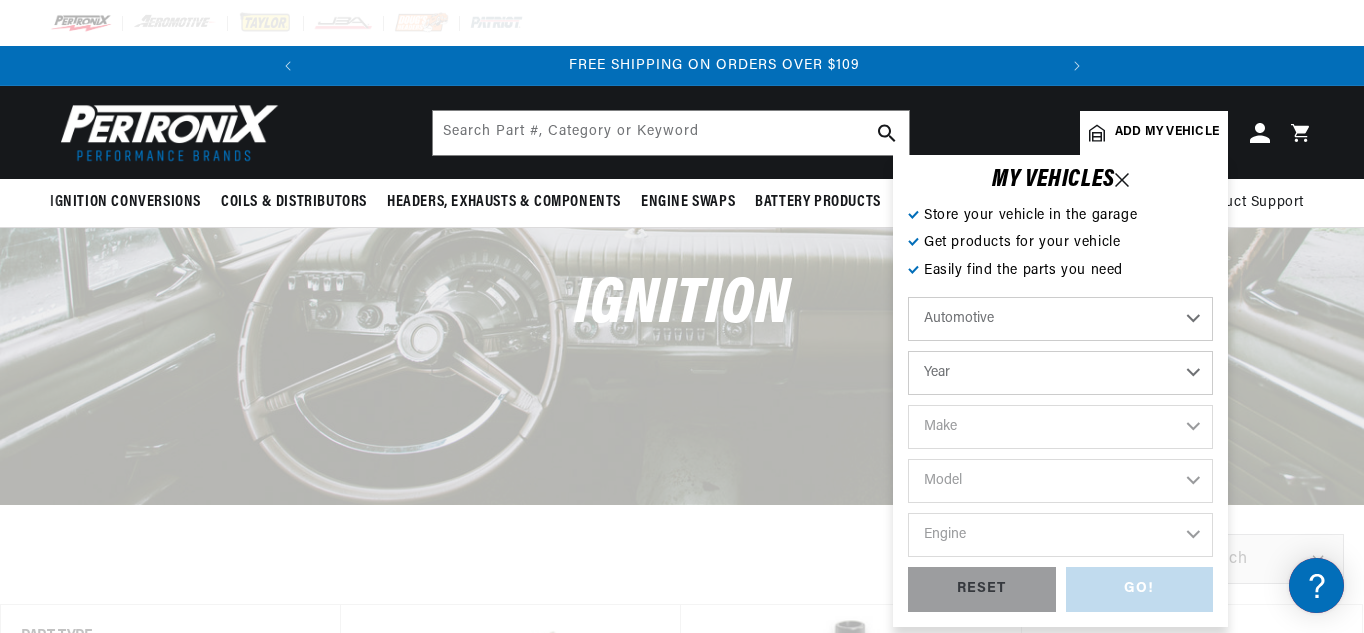 scroll, scrollTop: 0, scrollLeft: 747, axis: horizontal 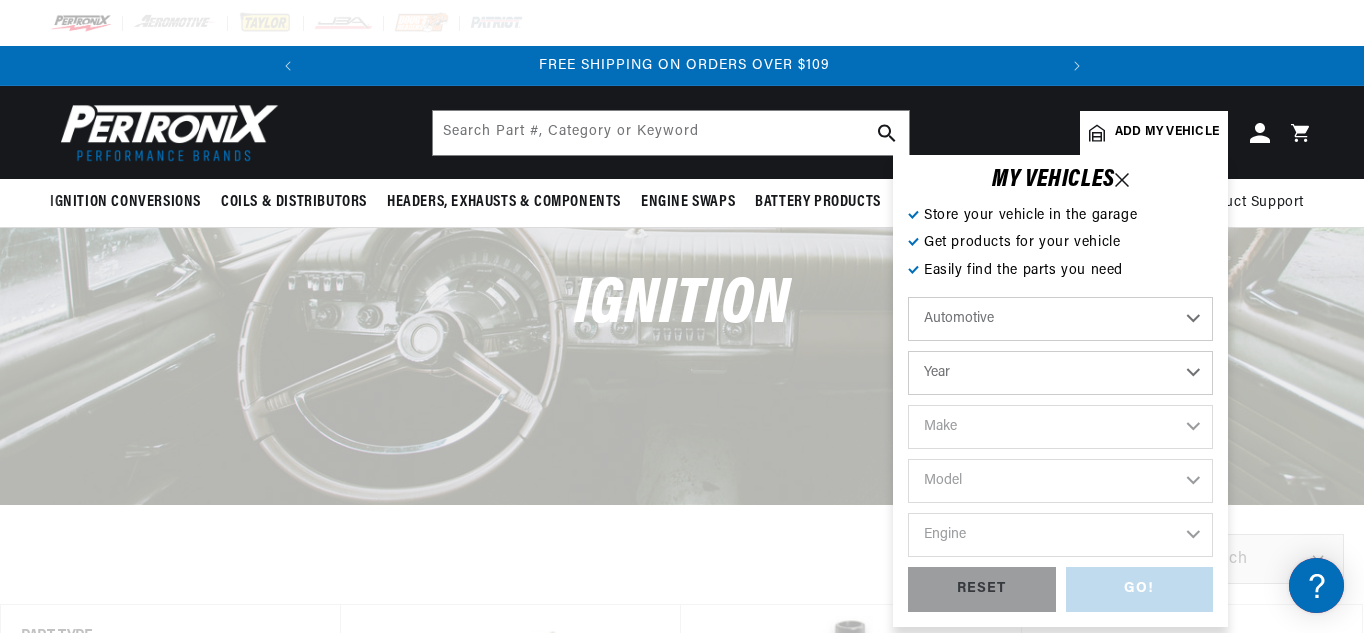 select on "1970" 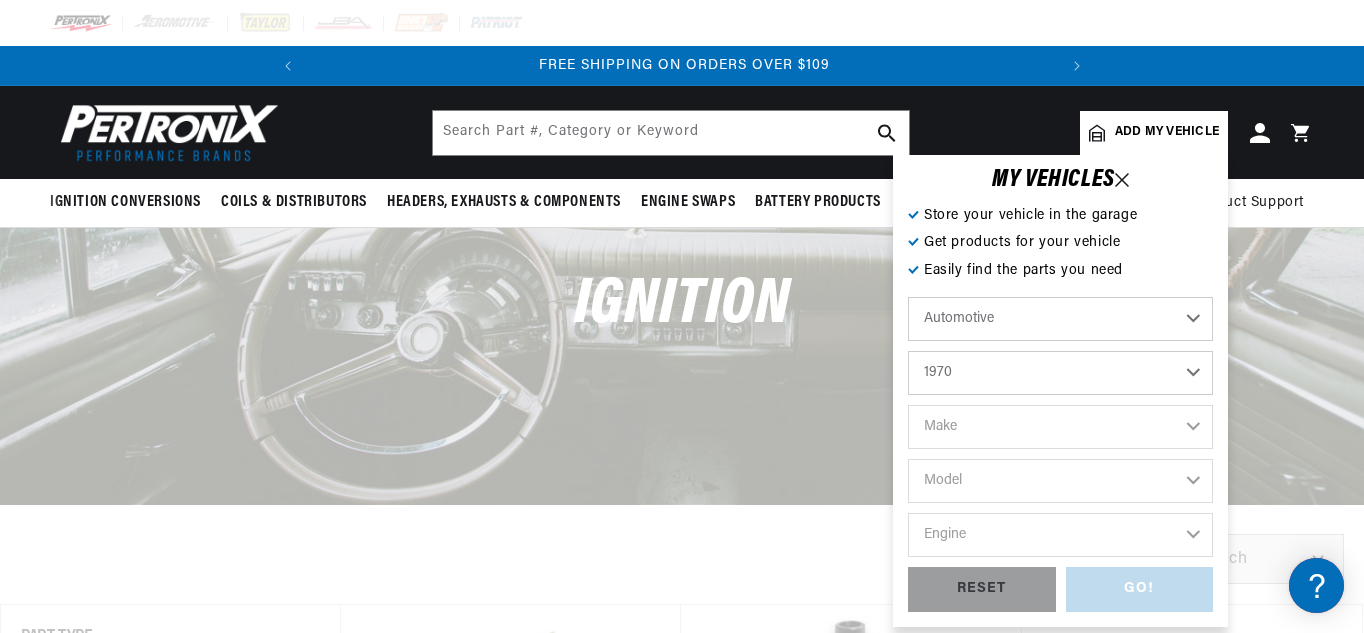 click on "Year
2022
2021
2020
2019
2018
2017
2016
2015
2014
2013
2012
2011
2010
2009
2008
2007
2006
2005
2004
2003
2002
2001
2000
1999
1998
1997
1996
1995
1994
1993
1992
1991
1990
1989
1988
1987
1986 1985" at bounding box center (1060, 373) 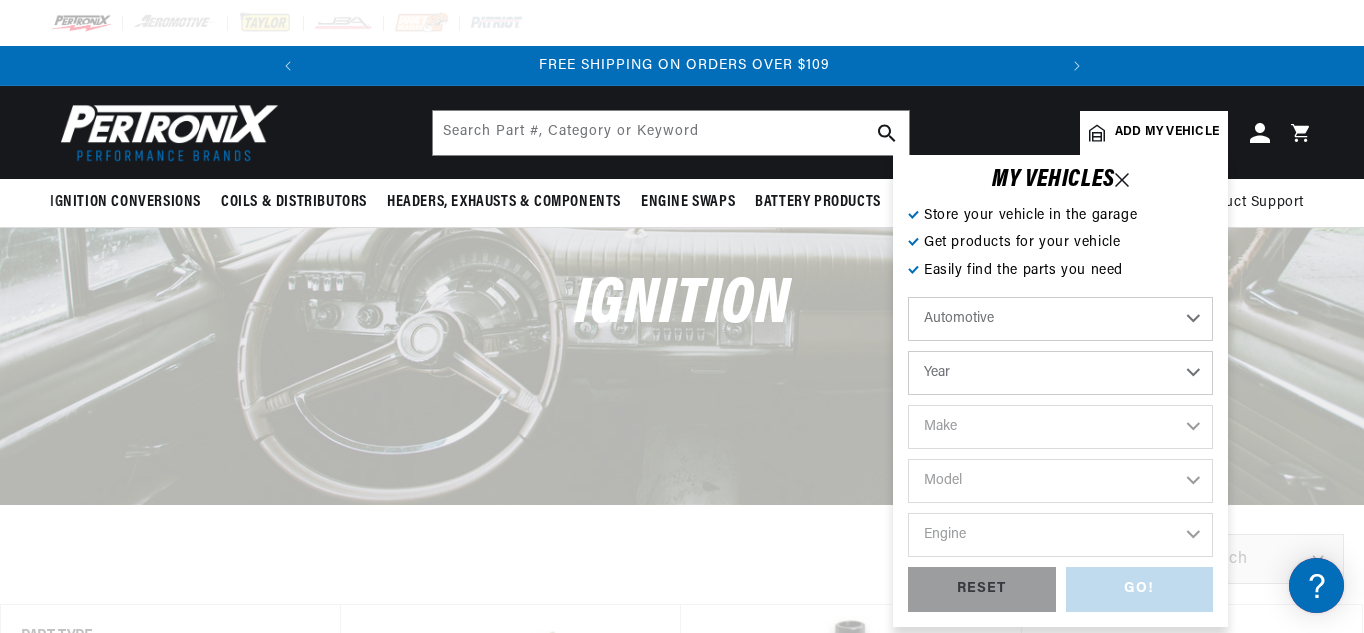 select on "1970" 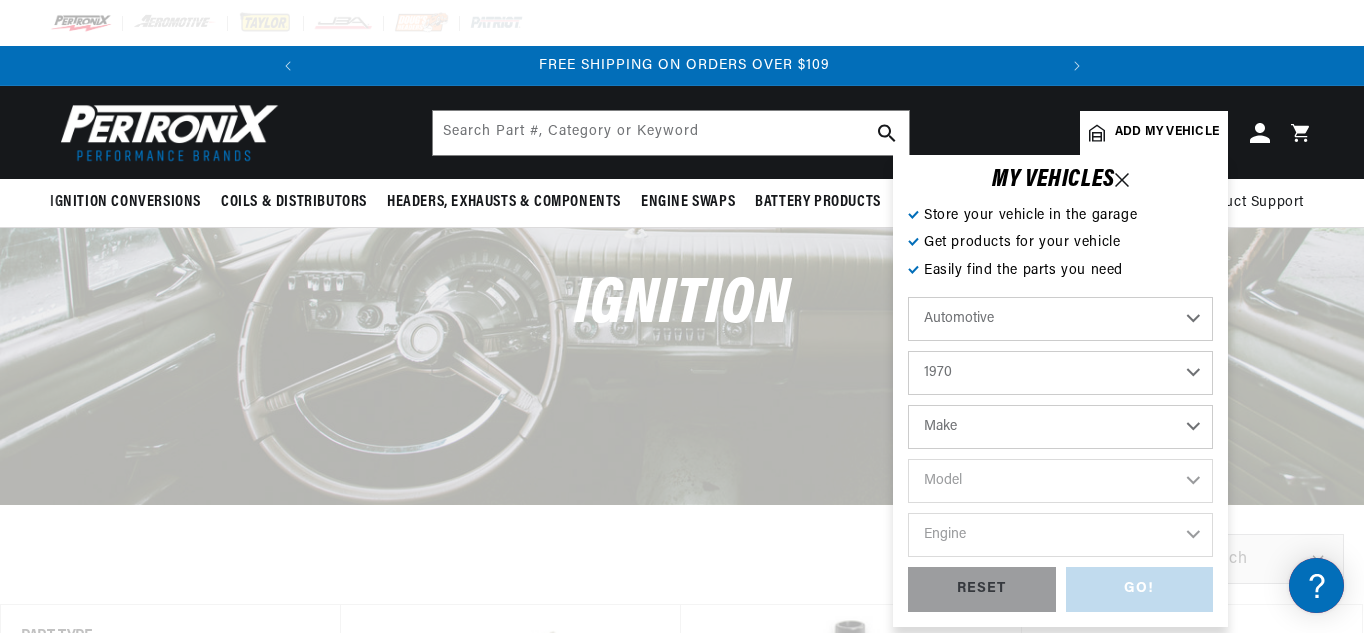 click on "Make
Alfa Romeo
American Motors
Aston Martin
Audi
Austin
Austin Healey
Avanti
BMW
Buick
Cadillac
Checker
Chevrolet
Chrysler
Citroen
Dodge
Ferrari
Fiat
Ford
Ford (Europe)
GMC
Honda
IHC Truck
International
Jaguar
Jeep
Lamborghini
Lancia
Lincoln
Lotus
Maserati
Mercedes-Benz
Mercury
MG" at bounding box center [1060, 427] 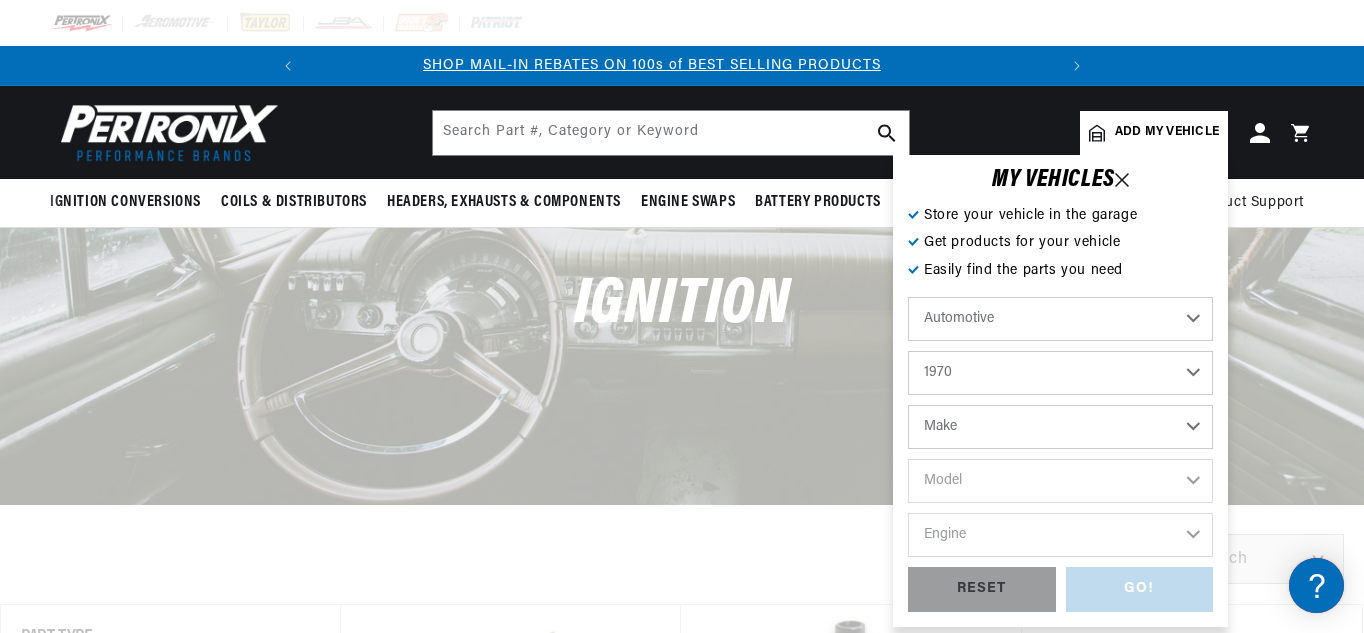 scroll, scrollTop: 0, scrollLeft: 0, axis: both 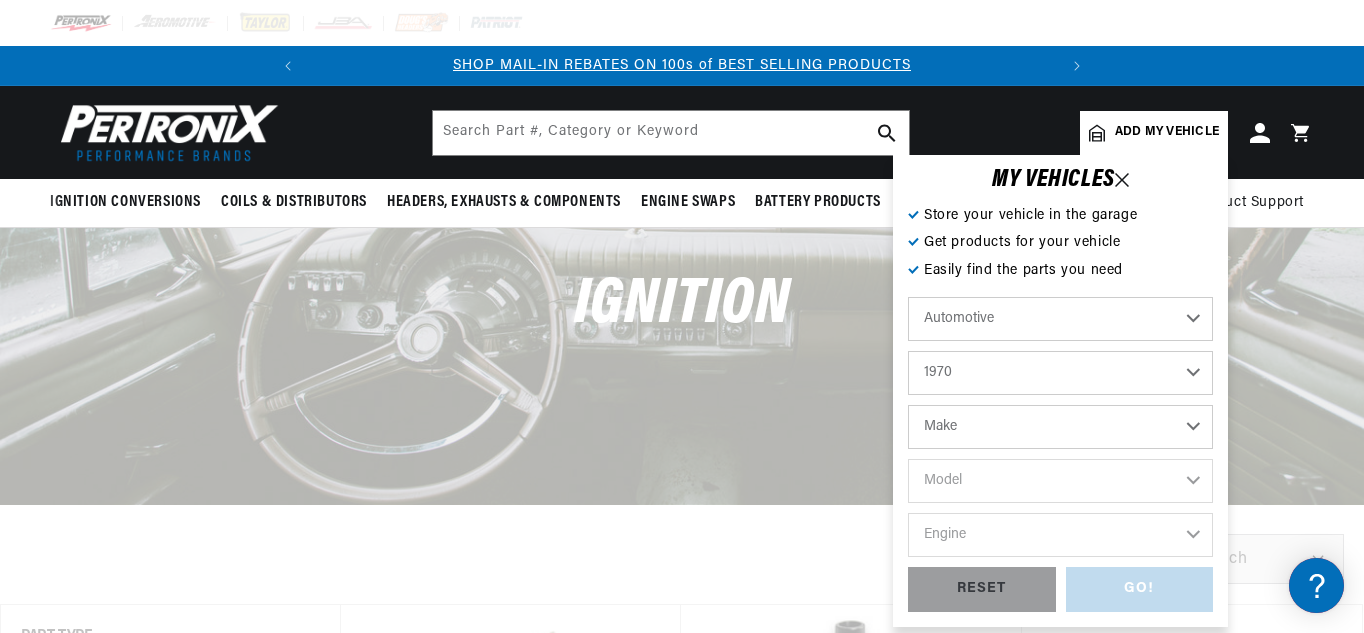 select on "Ford" 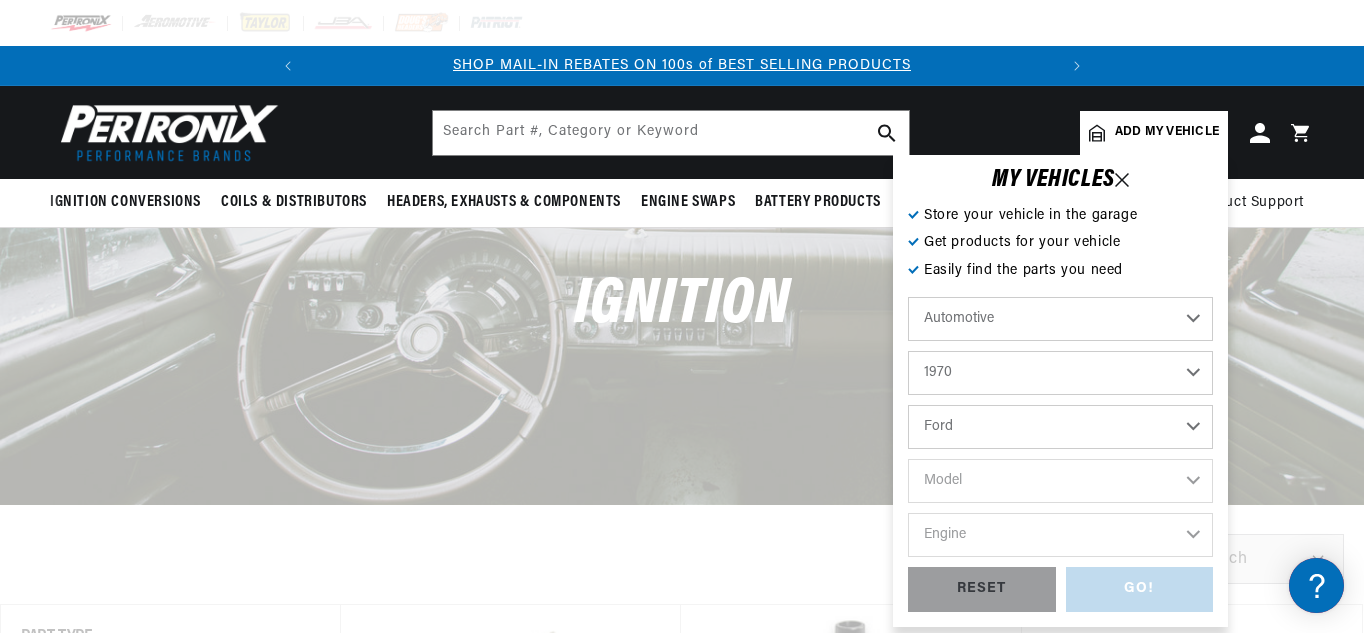 click on "Make
Alfa Romeo
American Motors
Aston Martin
Audi
Austin
Austin Healey
Avanti
BMW
Buick
Cadillac
Checker
Chevrolet
Chrysler
Citroen
Dodge
Ferrari
Fiat
Ford
Ford (Europe)
GMC
Honda
IHC Truck
International
Jaguar
Jeep
Lamborghini
Lancia
Lincoln
Lotus
Maserati
Mercedes-Benz
Mercury
MG" at bounding box center [1060, 427] 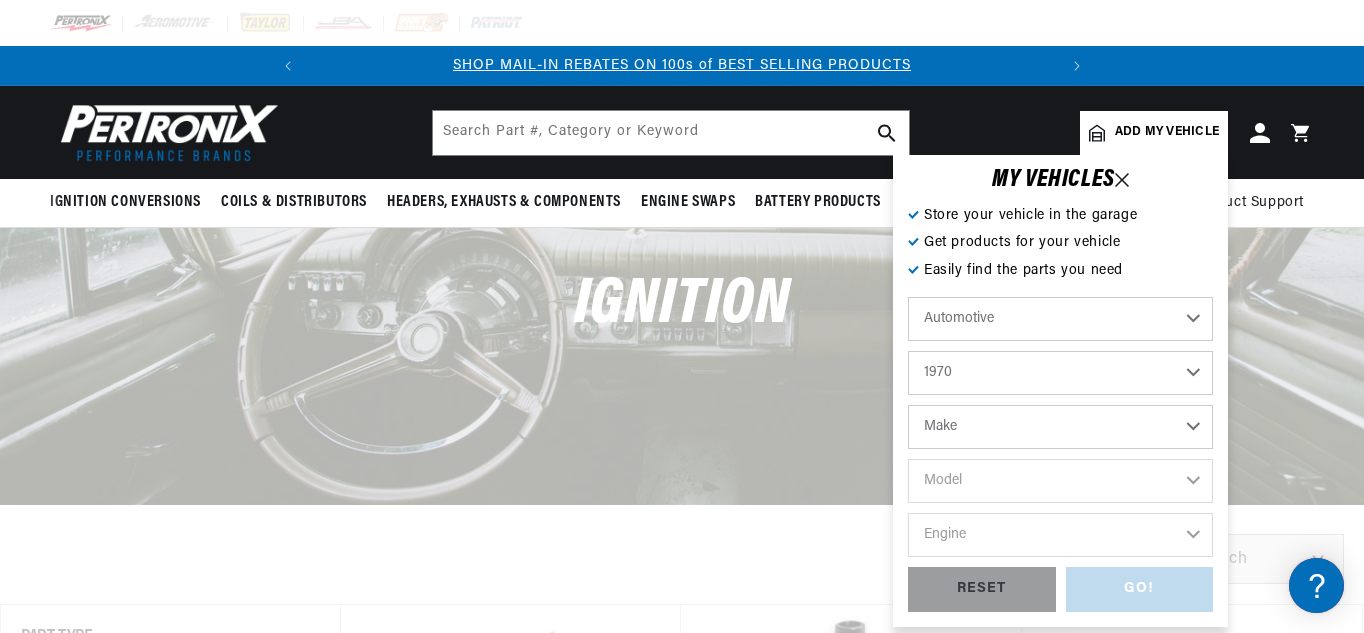 select on "Ford" 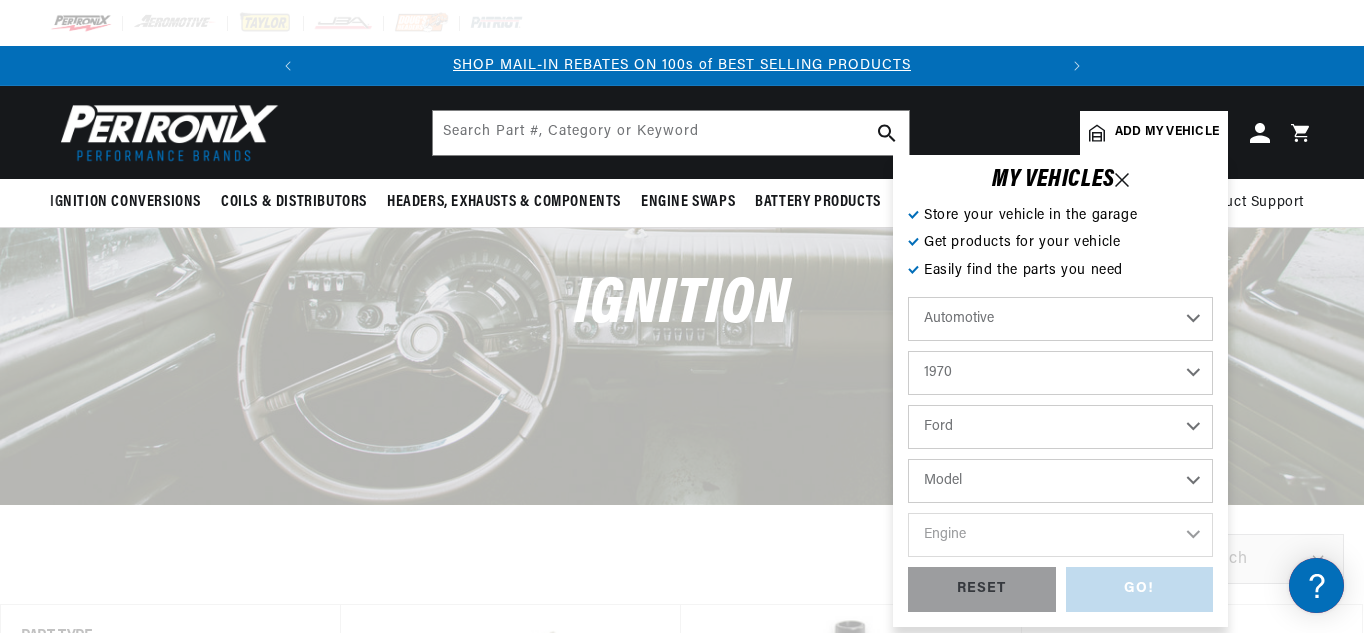 click on "Model
Bronco
Country Sedan
Country Squire
Custom
Custom 500
E-100 Econoline
E-200 Econoline
E-300 Econoline
F-100
F-250
F-350
Fairlane
Falcon
Galaxie 500
LTD
Maverick
Mustang
P-350
Ranch Wagon
Ranchero
Thunderbird
Torino" at bounding box center [1060, 481] 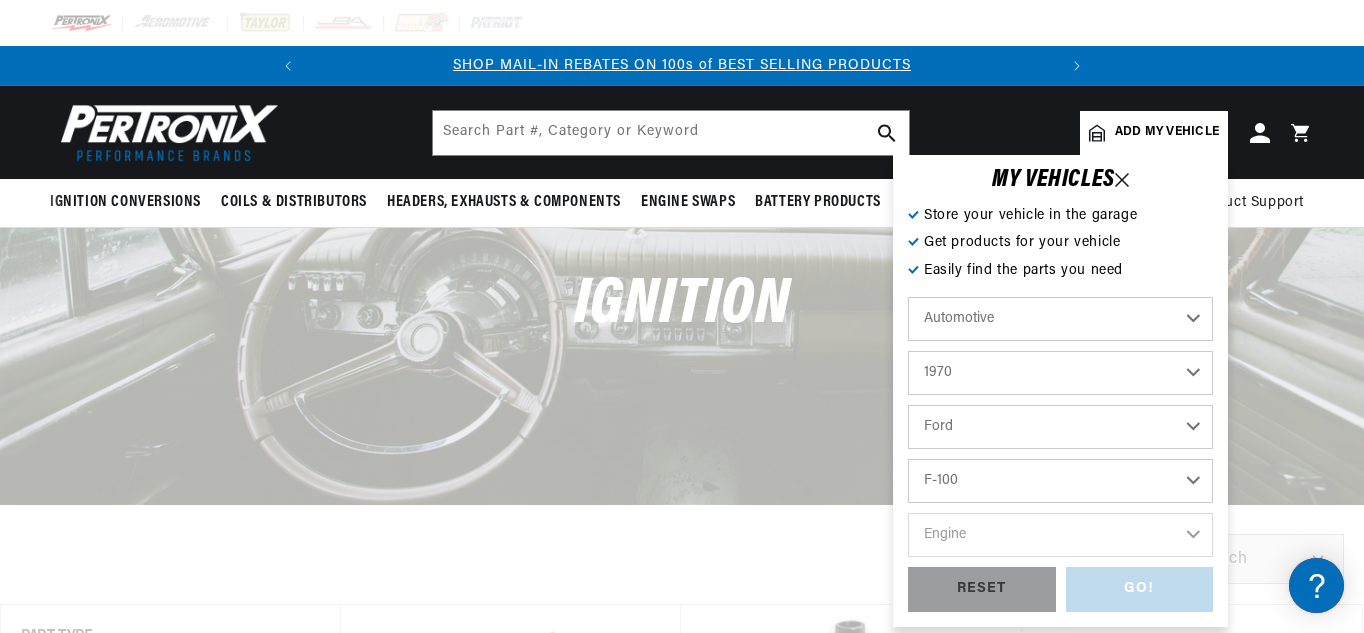 click on "Model
Bronco
Country Sedan
Country Squire
Custom
Custom 500
E-100 Econoline
E-200 Econoline
E-300 Econoline
F-100
F-250
F-350
Fairlane
Falcon
Galaxie 500
LTD
Maverick
Mustang
P-350
Ranch Wagon
Ranchero
Thunderbird
Torino" at bounding box center [1060, 481] 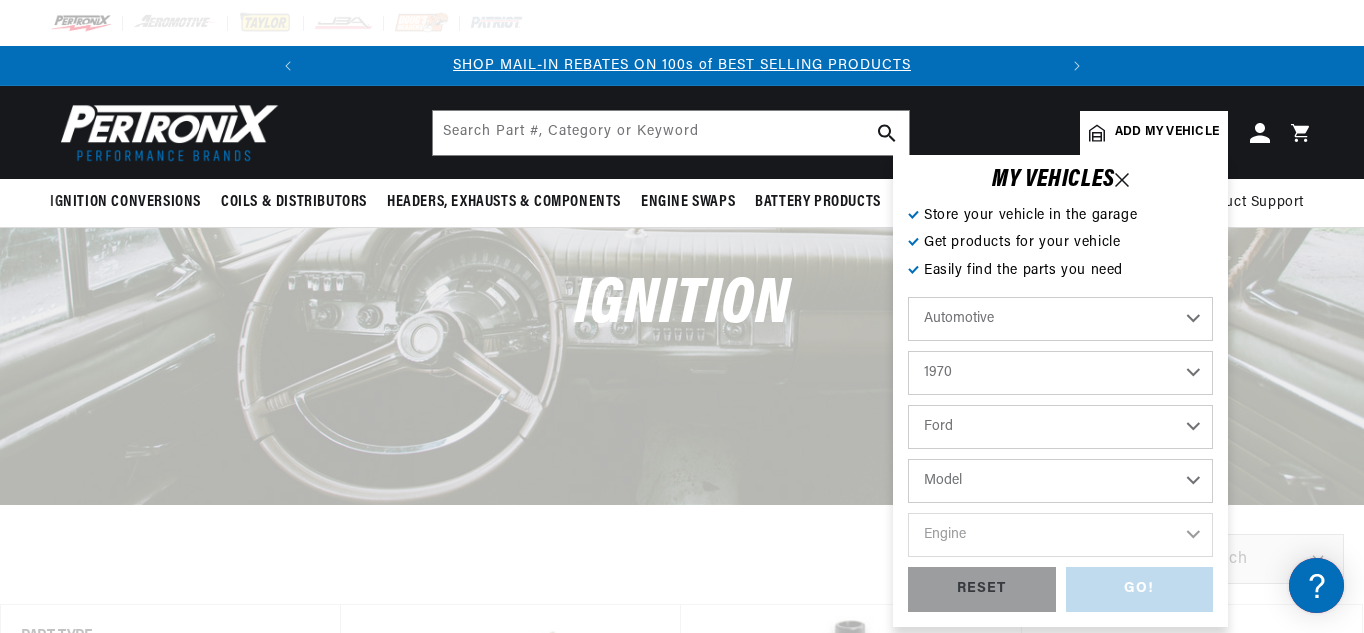select on "F-100" 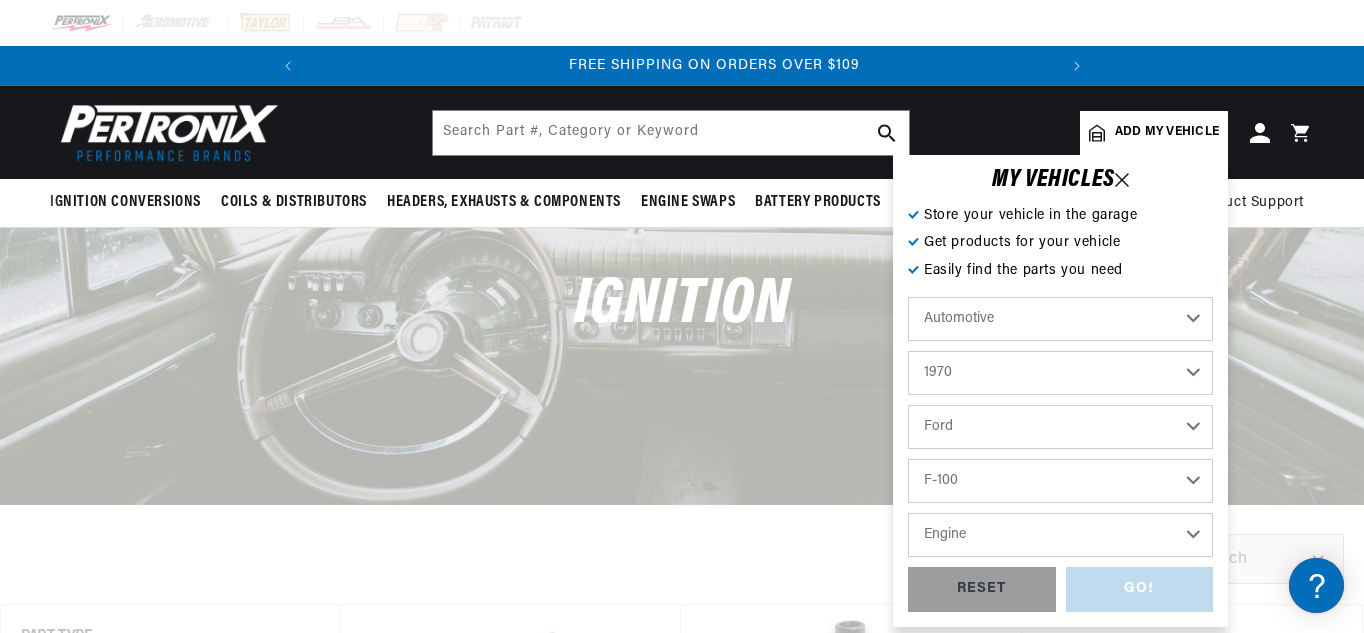 scroll, scrollTop: 0, scrollLeft: 747, axis: horizontal 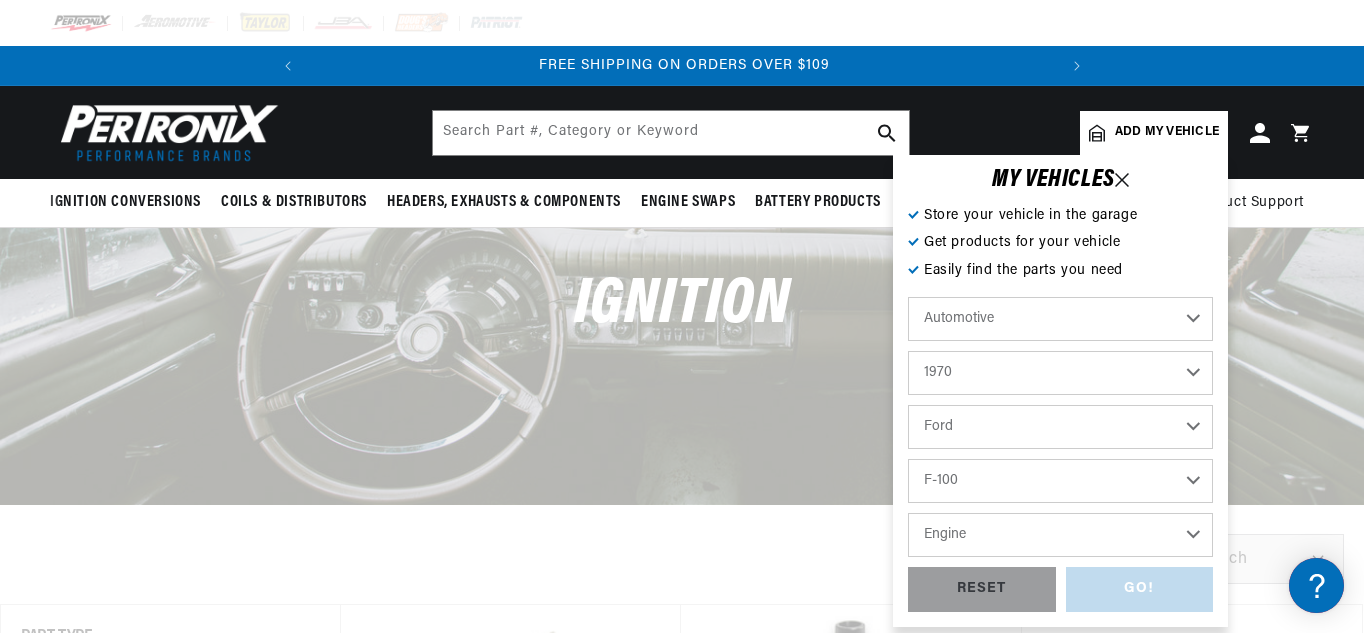 click on "Engine
289cid / 4.7L
302cid / 5.0L
360cid / 5.9L
390cid / 6.4L" at bounding box center (1060, 535) 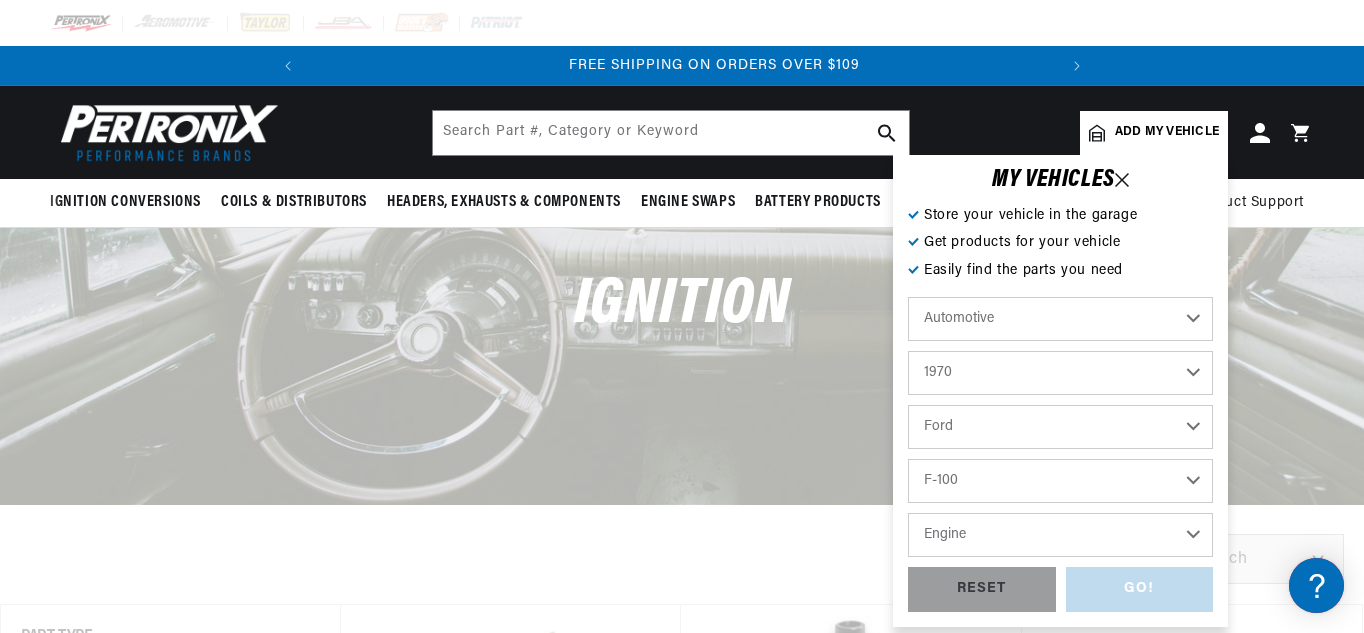 scroll, scrollTop: 0, scrollLeft: 747, axis: horizontal 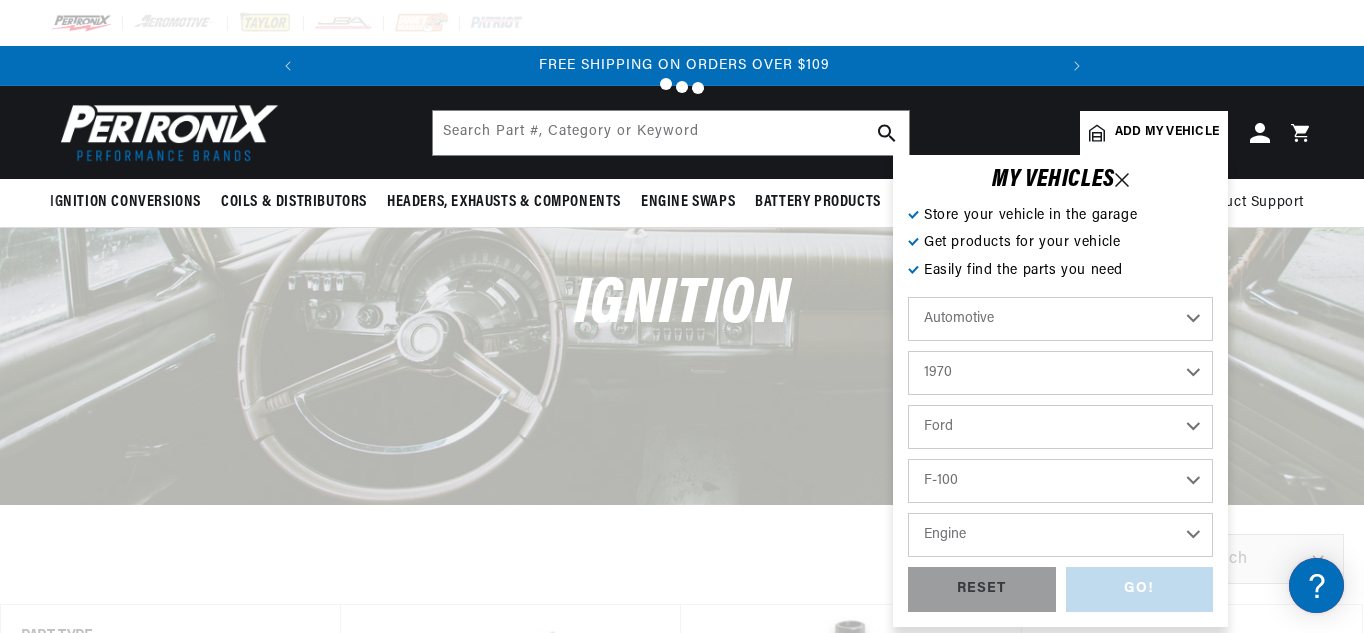 select on "1970" 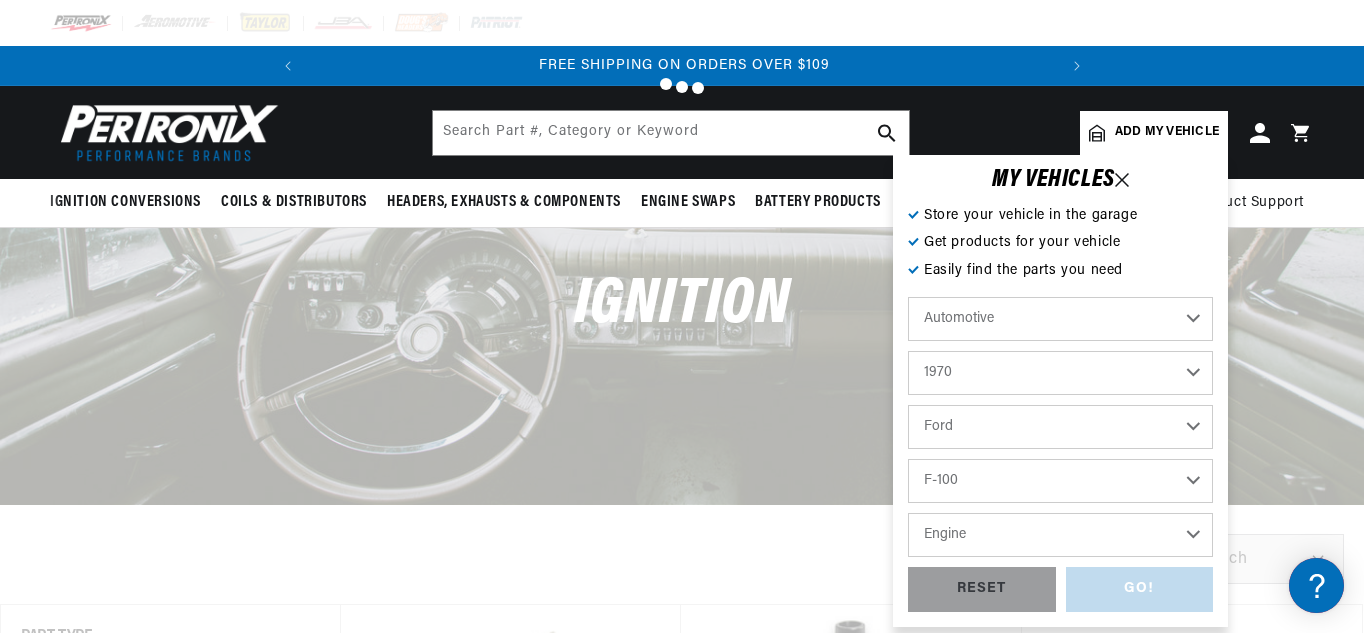 select on "Ford" 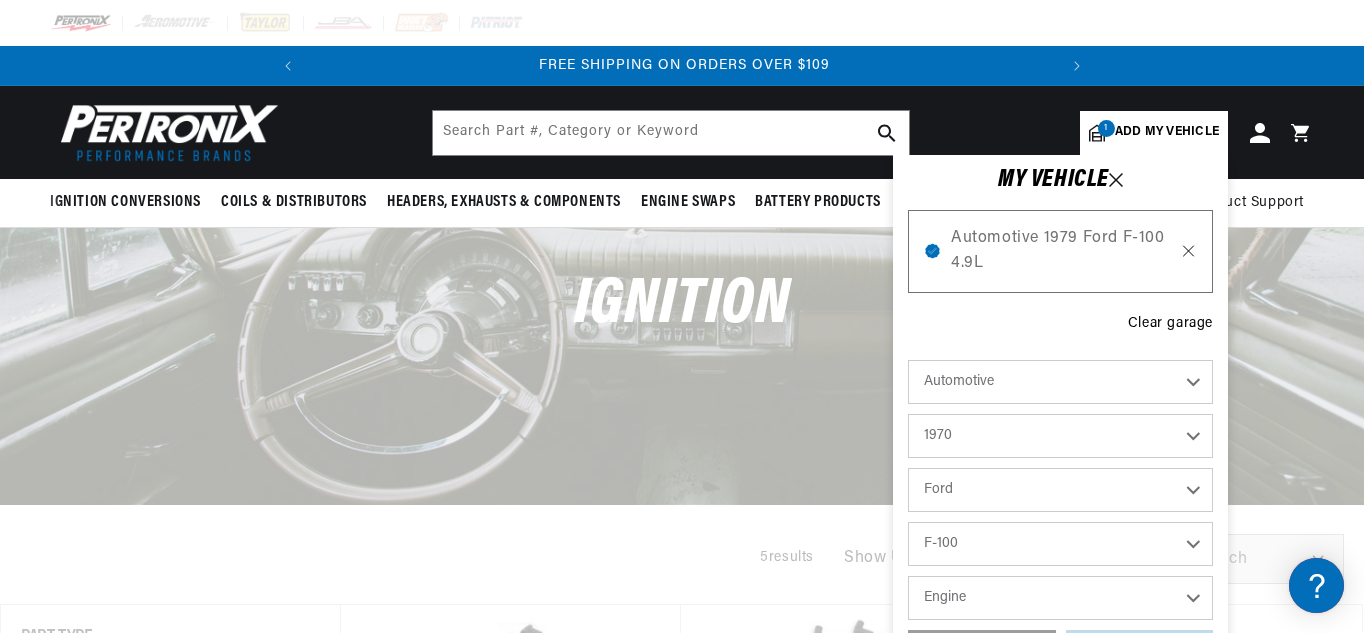 click 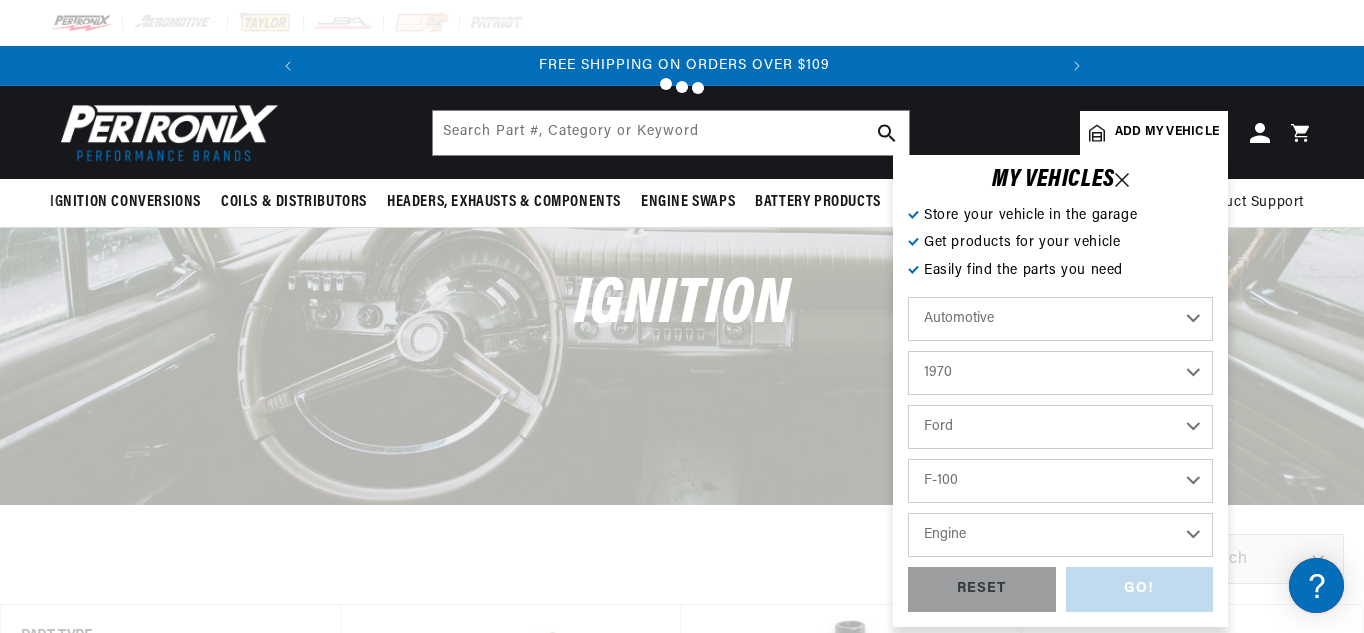 select on "1970" 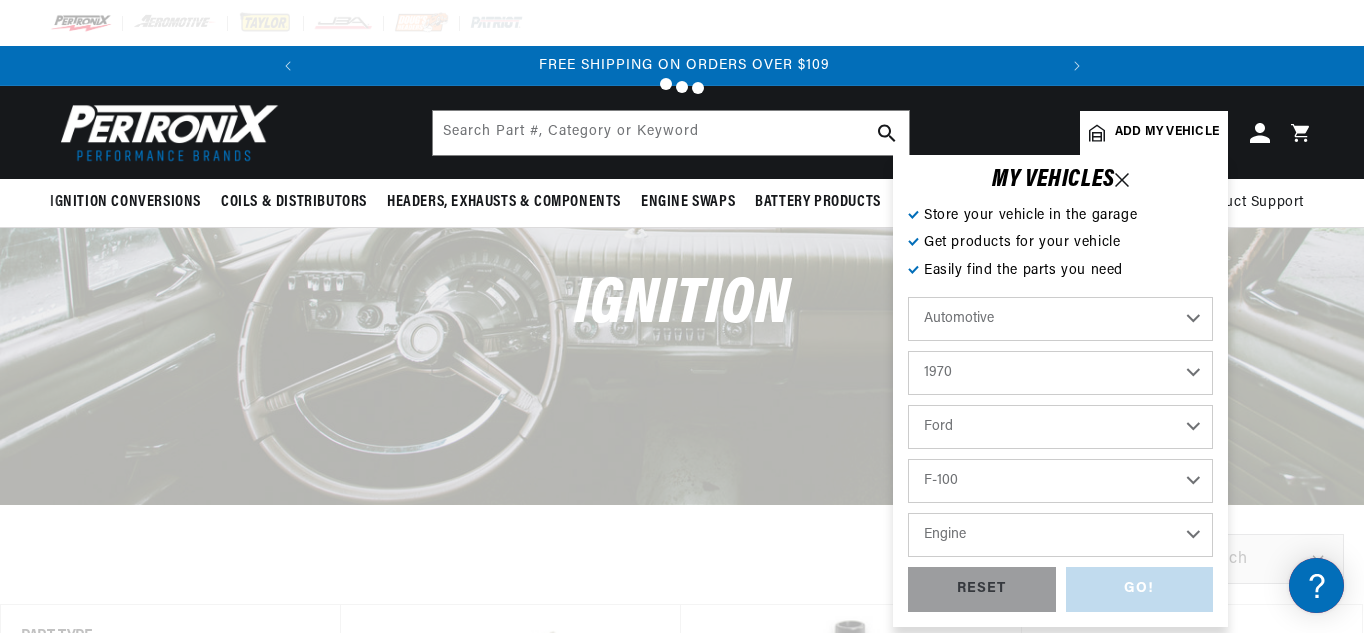 select on "Ford" 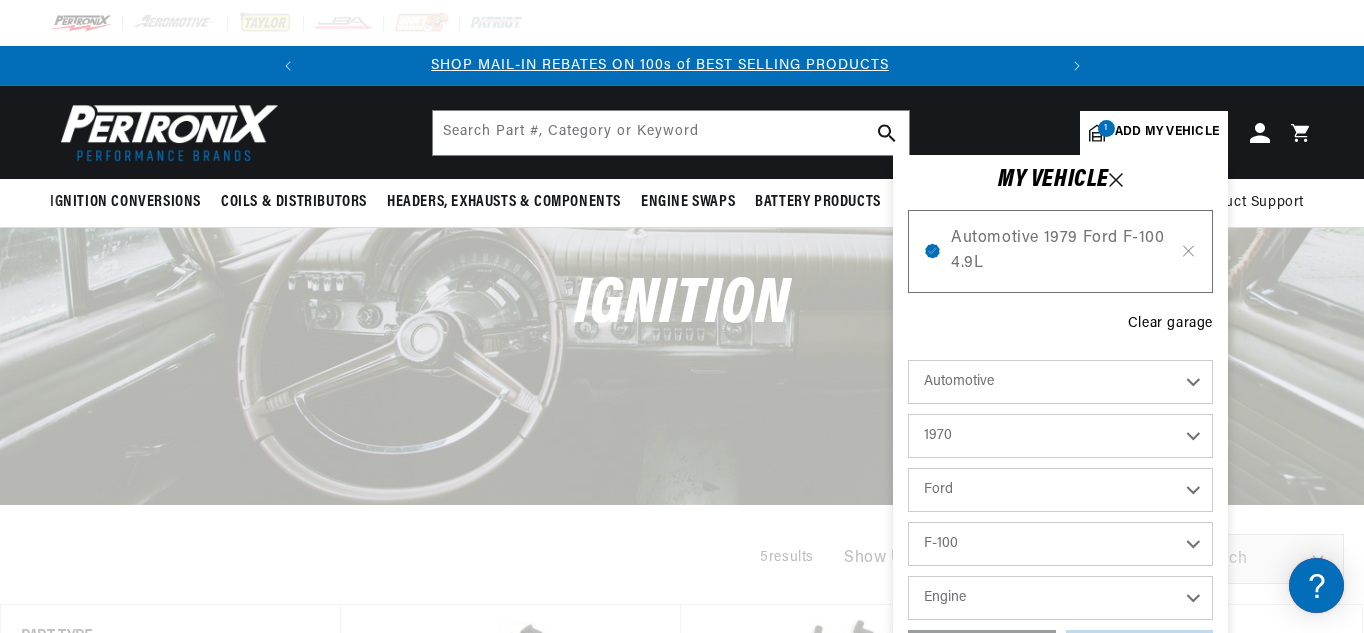 scroll, scrollTop: 0, scrollLeft: 0, axis: both 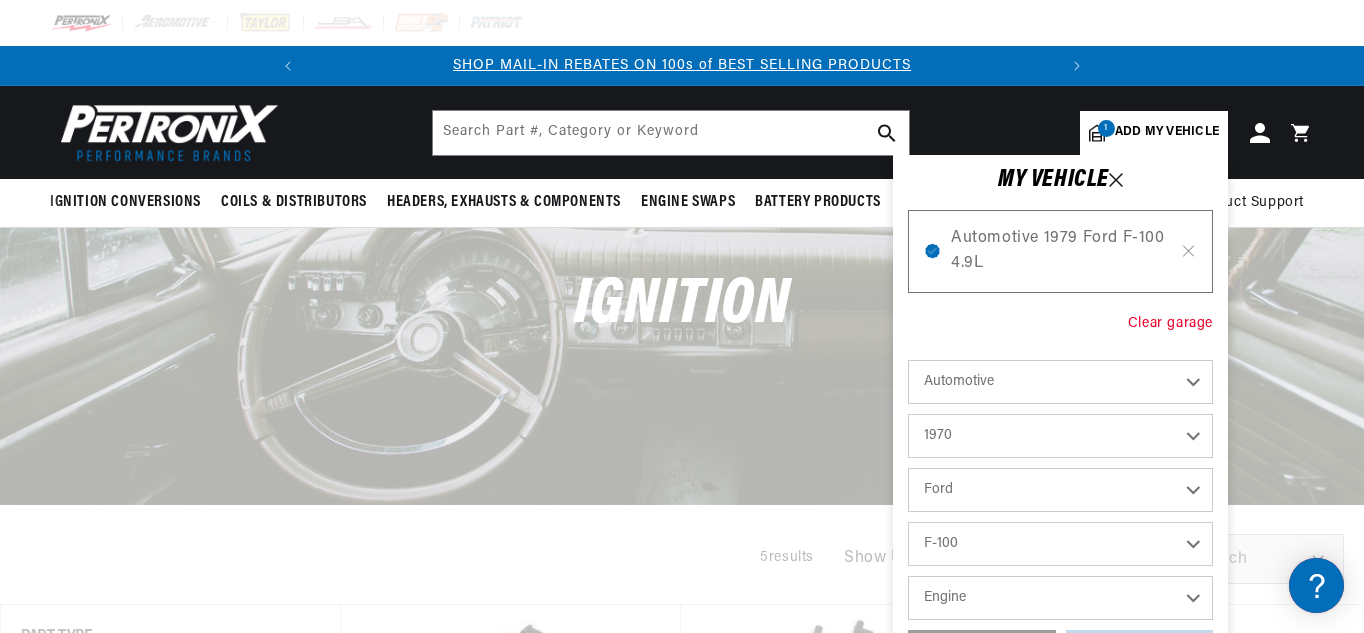 click on "Clear garage" at bounding box center (1170, 324) 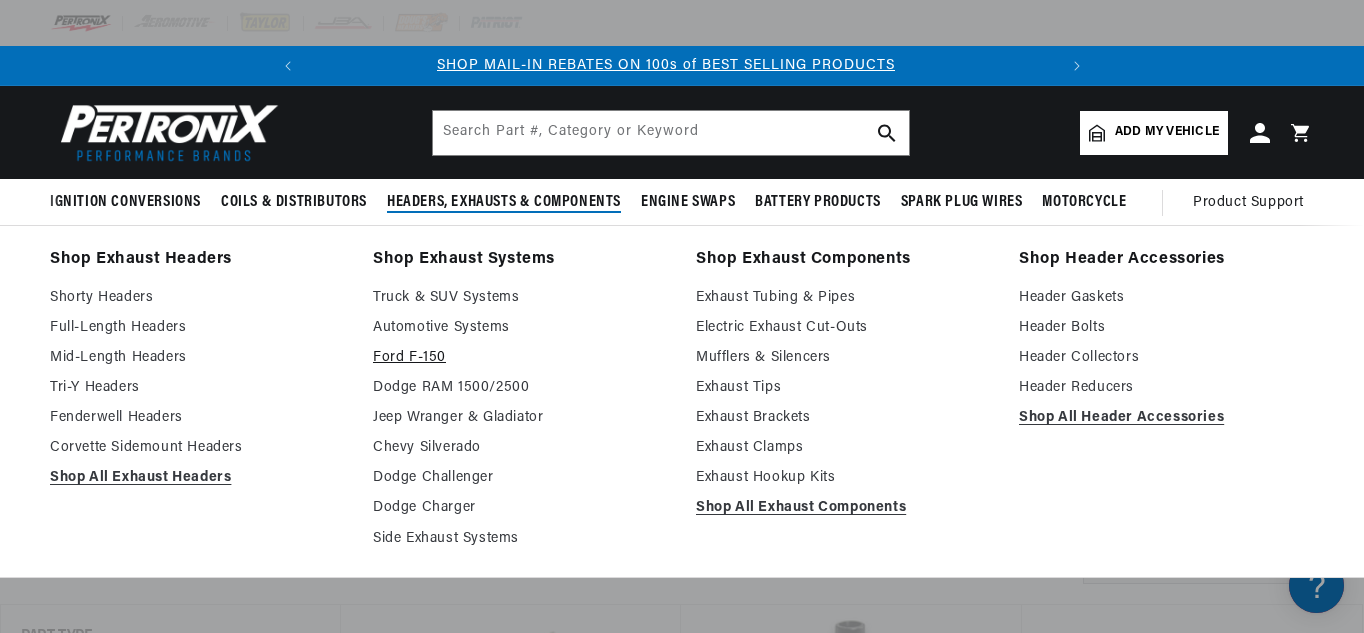 scroll, scrollTop: 0, scrollLeft: 0, axis: both 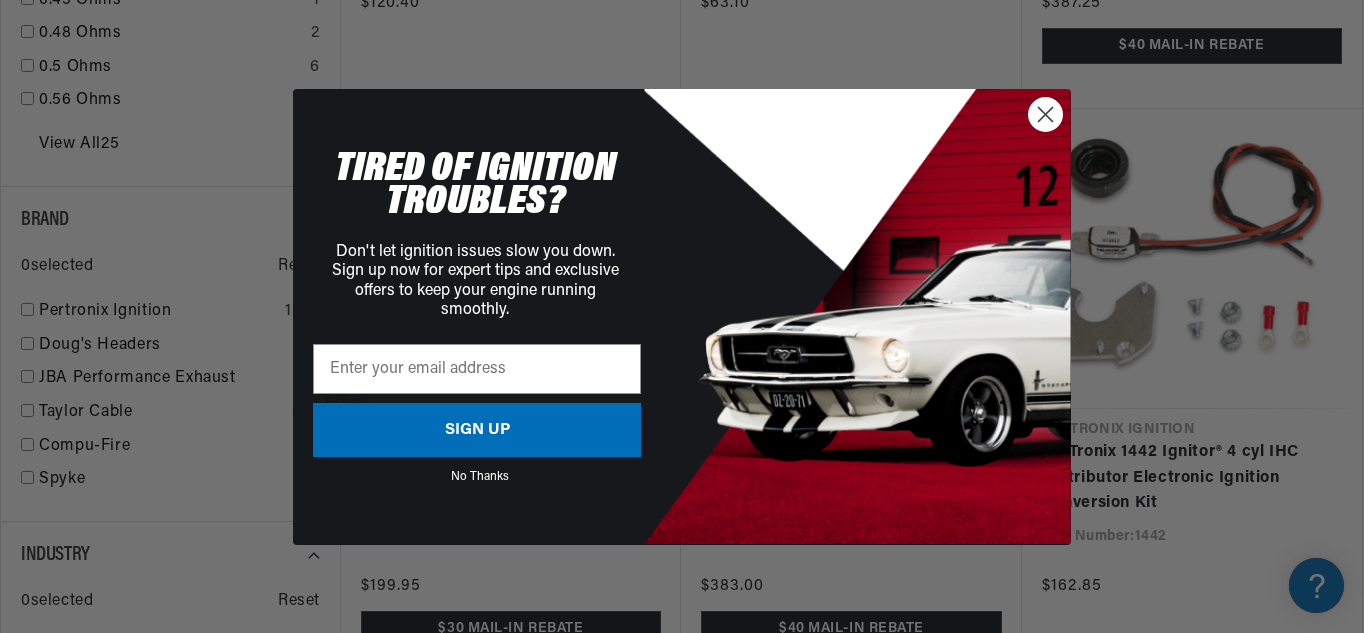 click 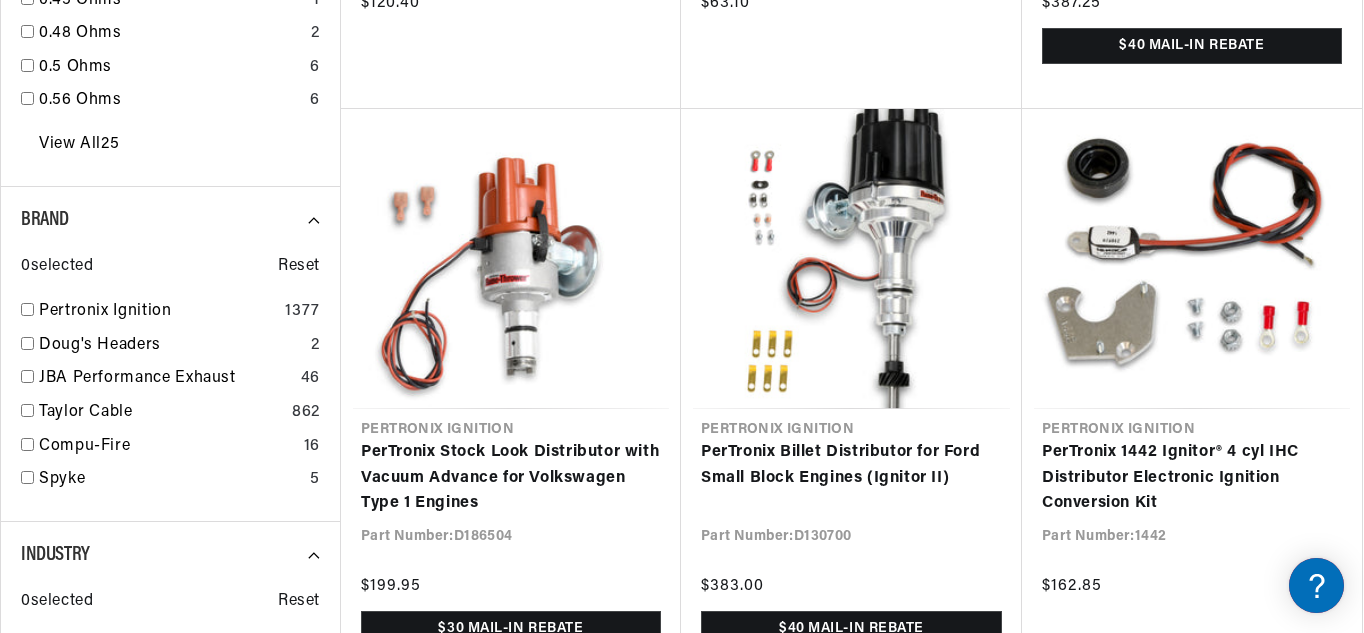 click 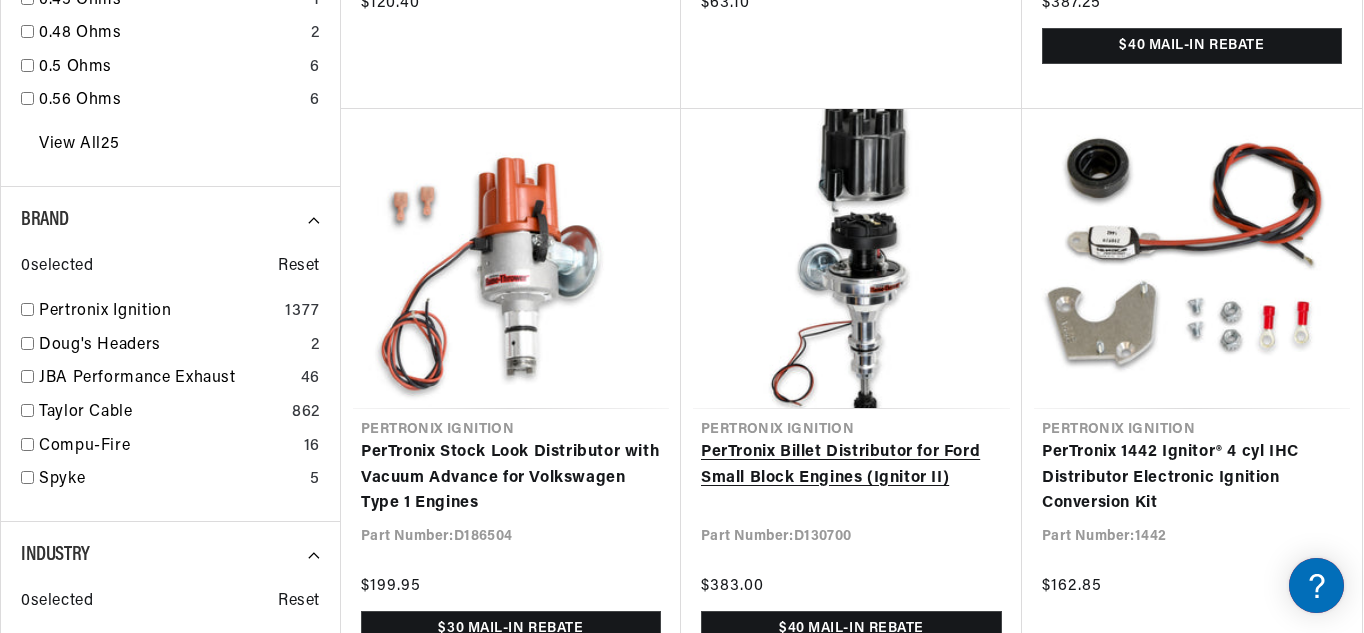 scroll, scrollTop: 0, scrollLeft: 0, axis: both 